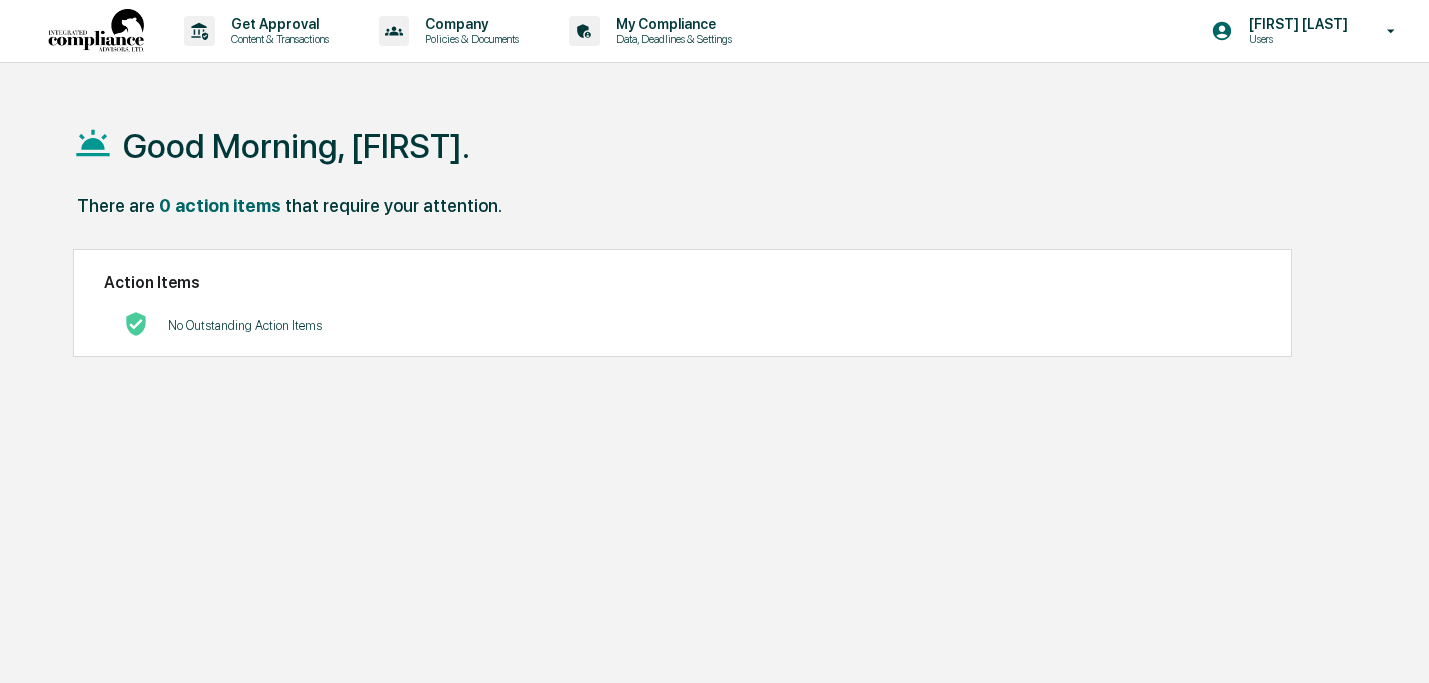 scroll, scrollTop: 0, scrollLeft: 0, axis: both 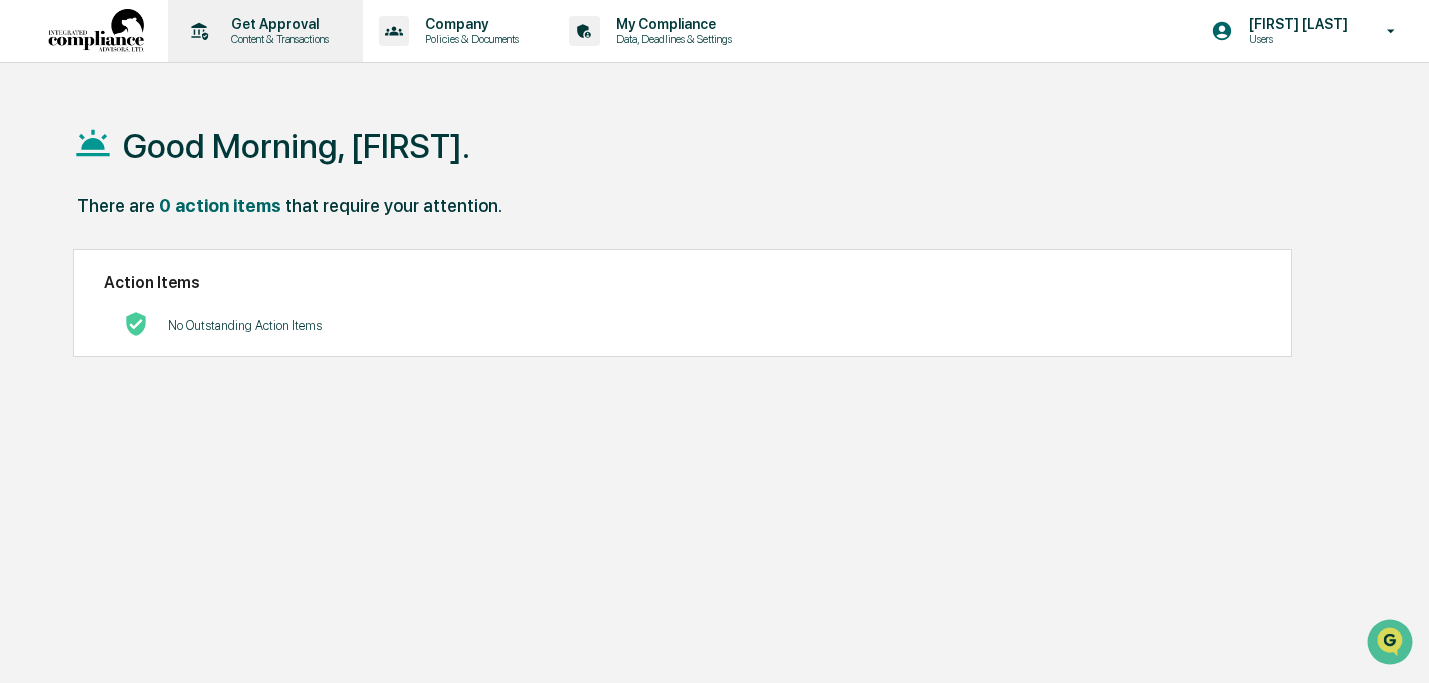click on "Content & Transactions" at bounding box center [277, 39] 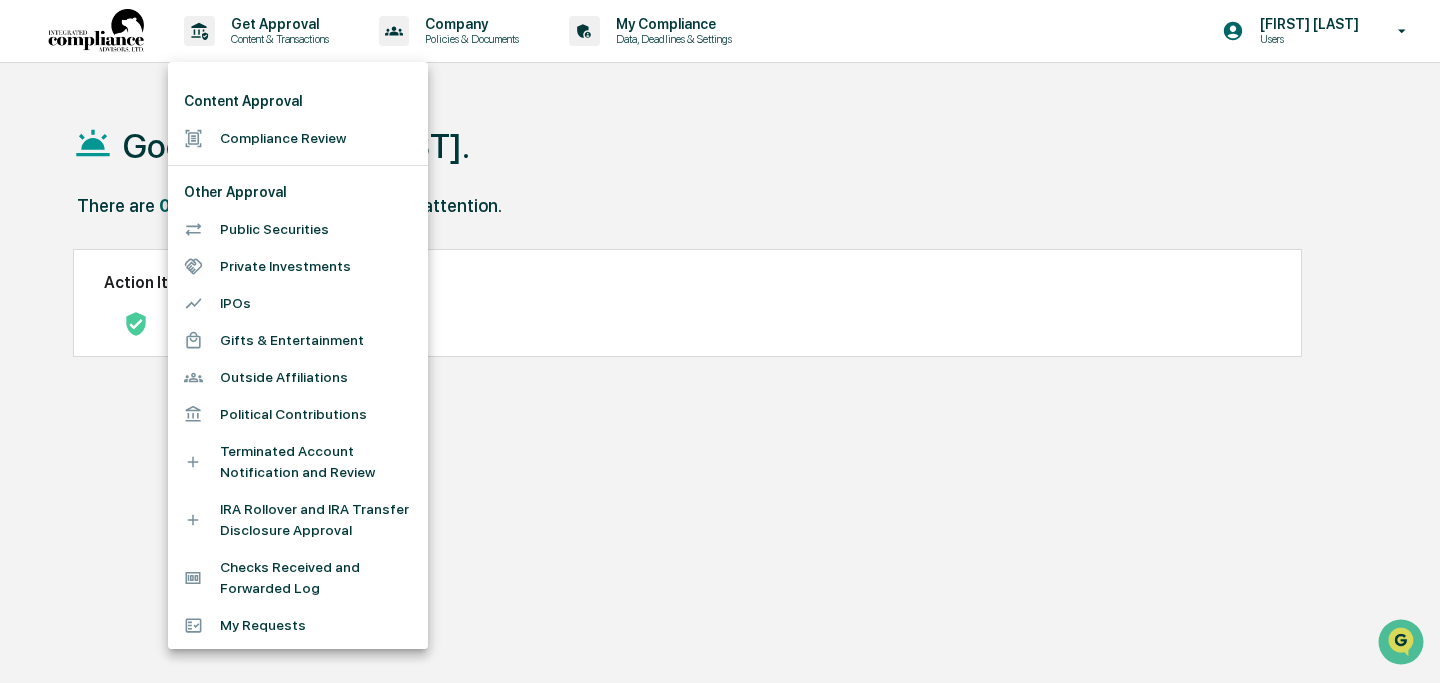 click on "Compliance Review" at bounding box center (298, 138) 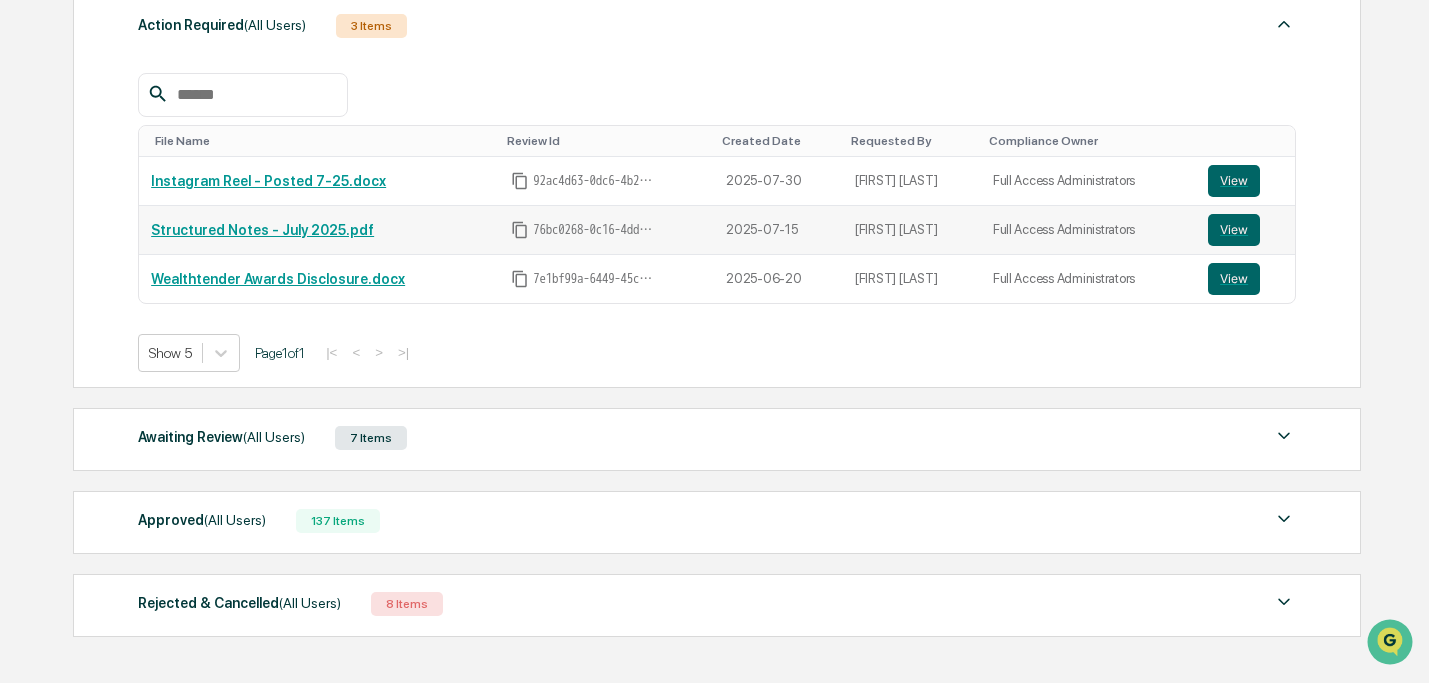 scroll, scrollTop: 395, scrollLeft: 0, axis: vertical 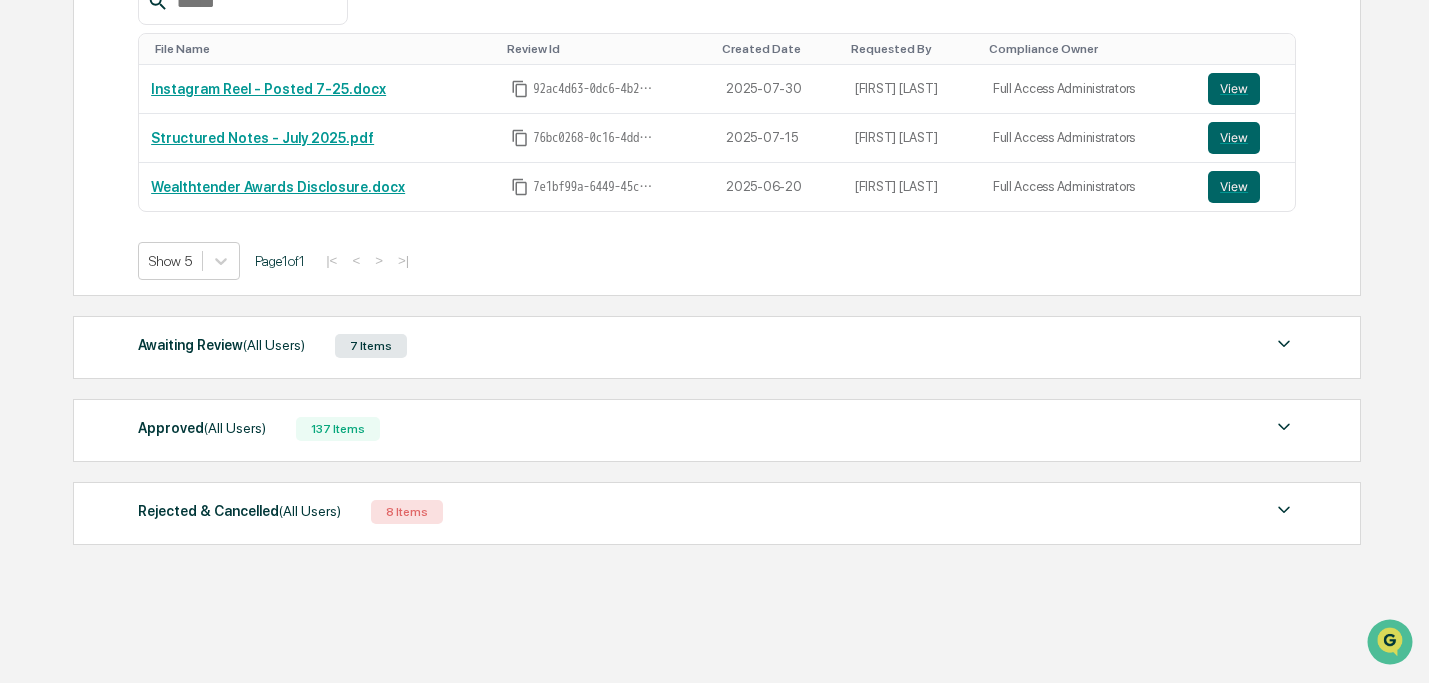 click on "137 Items" at bounding box center (338, 429) 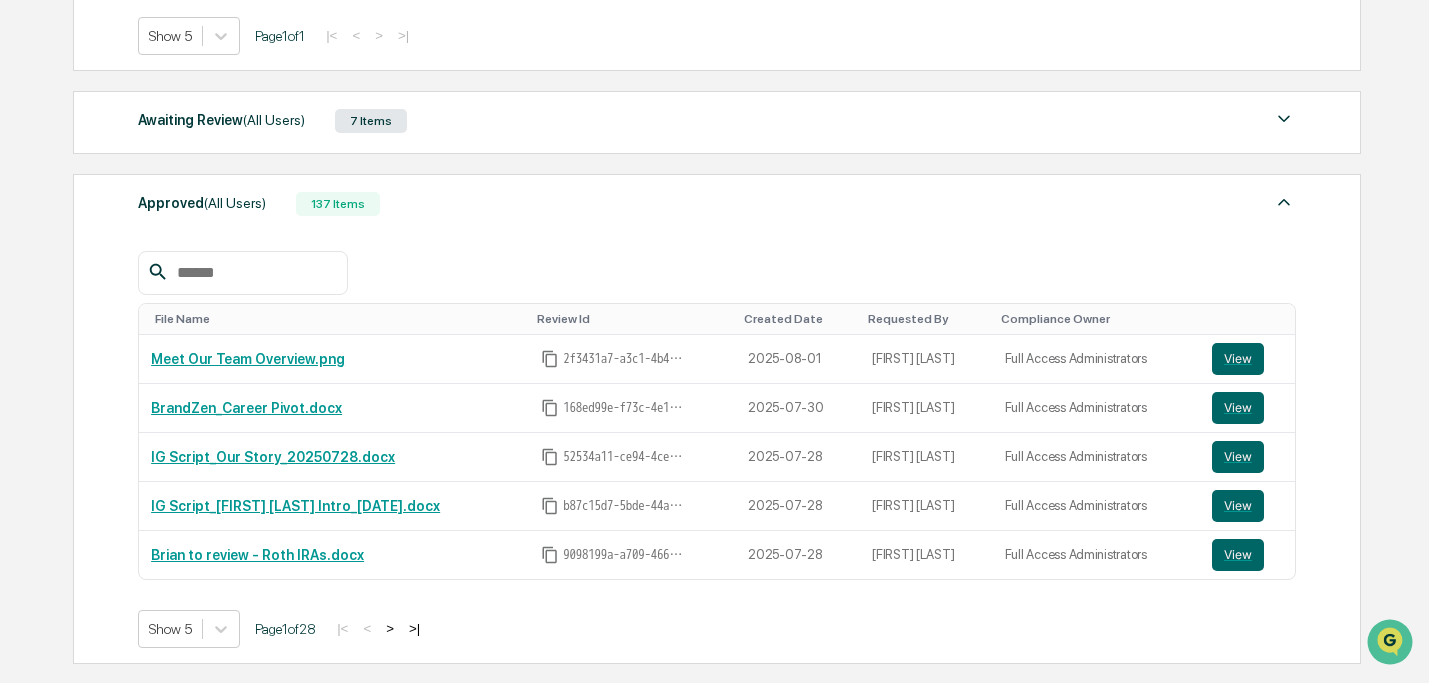 scroll, scrollTop: 631, scrollLeft: 0, axis: vertical 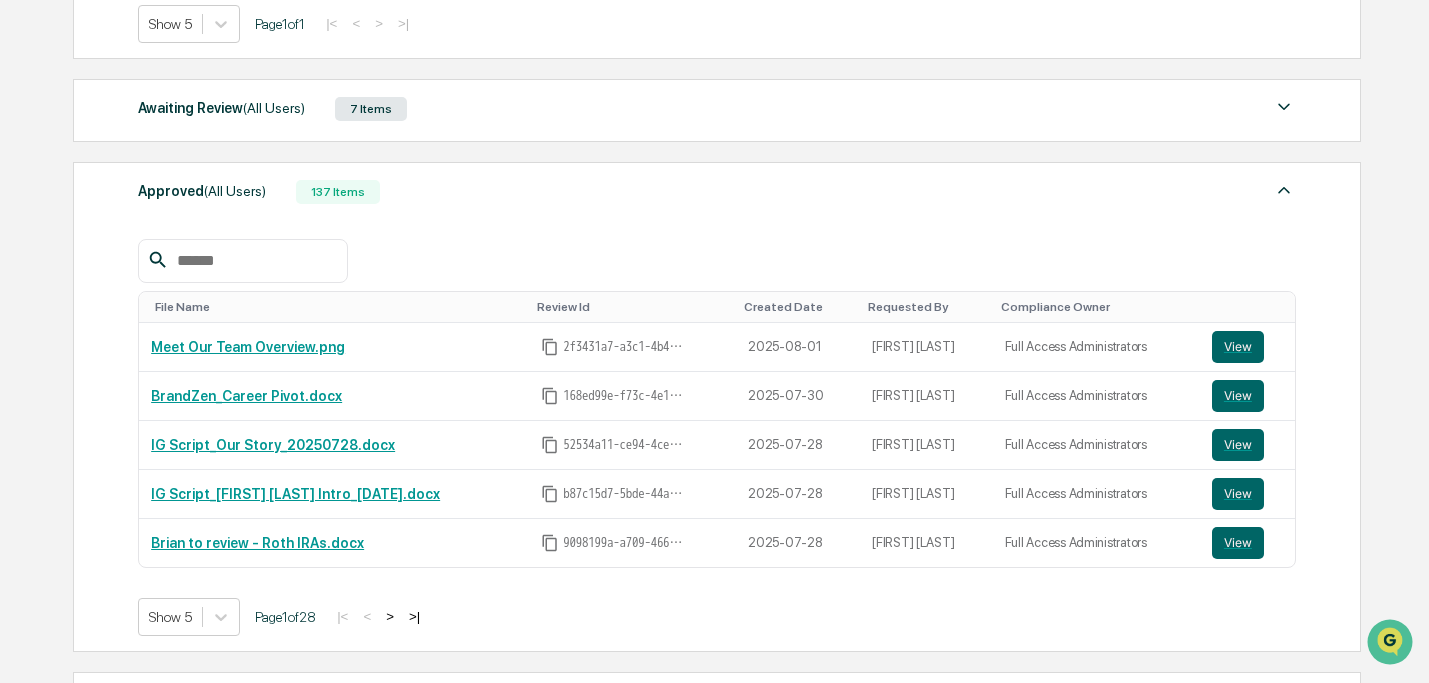 click at bounding box center [254, 261] 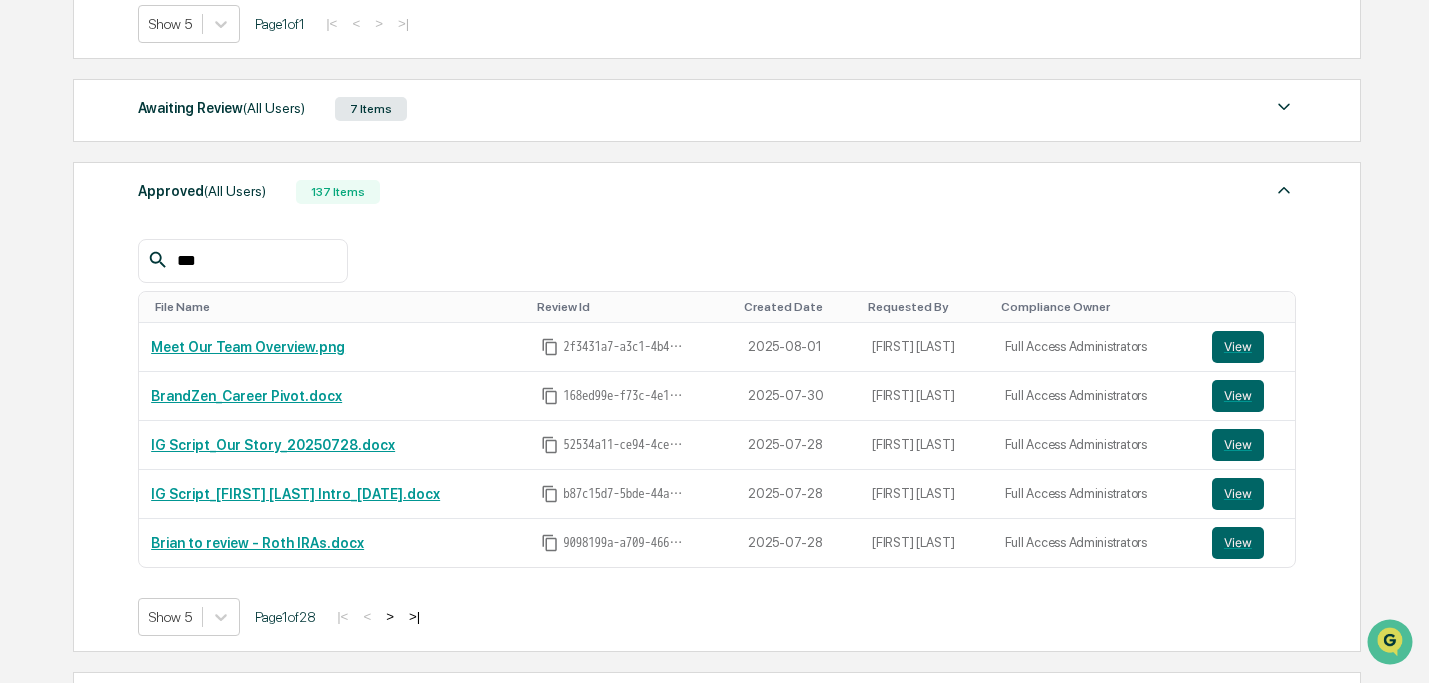 type on "****" 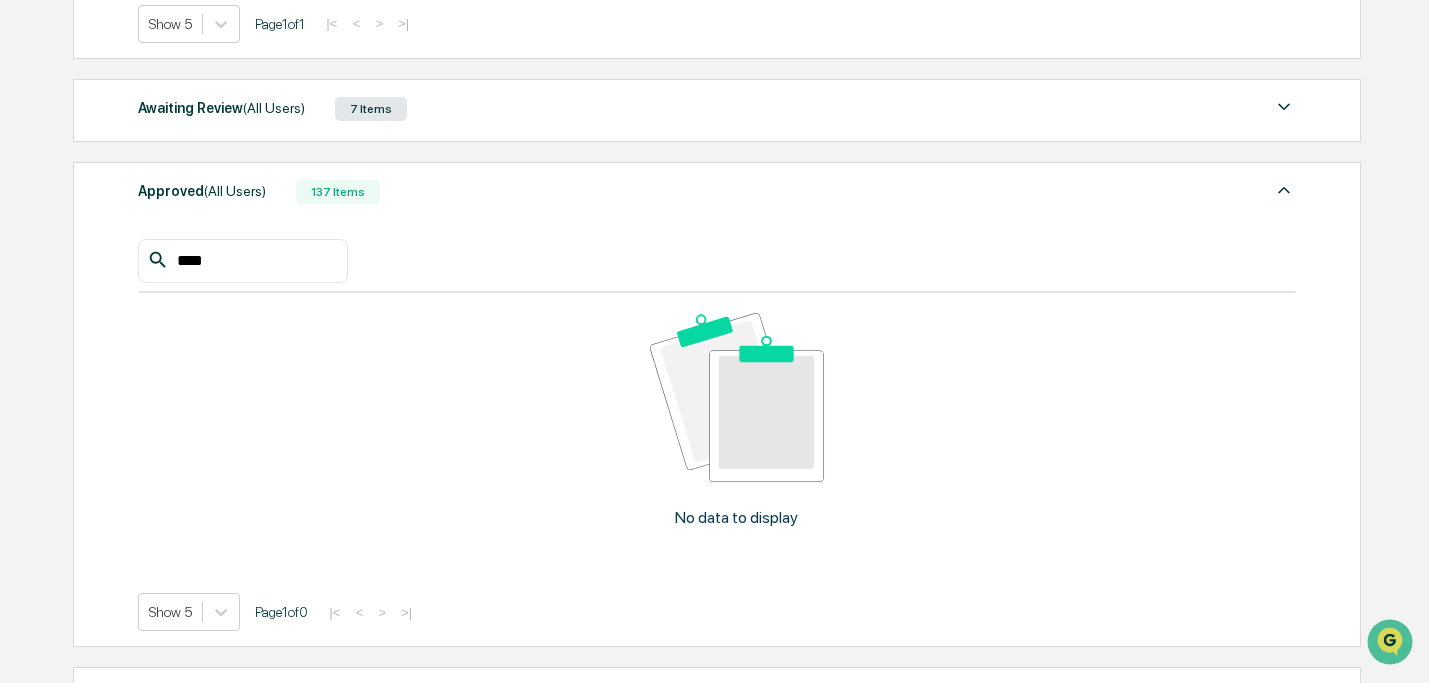 click on "****" at bounding box center (254, 261) 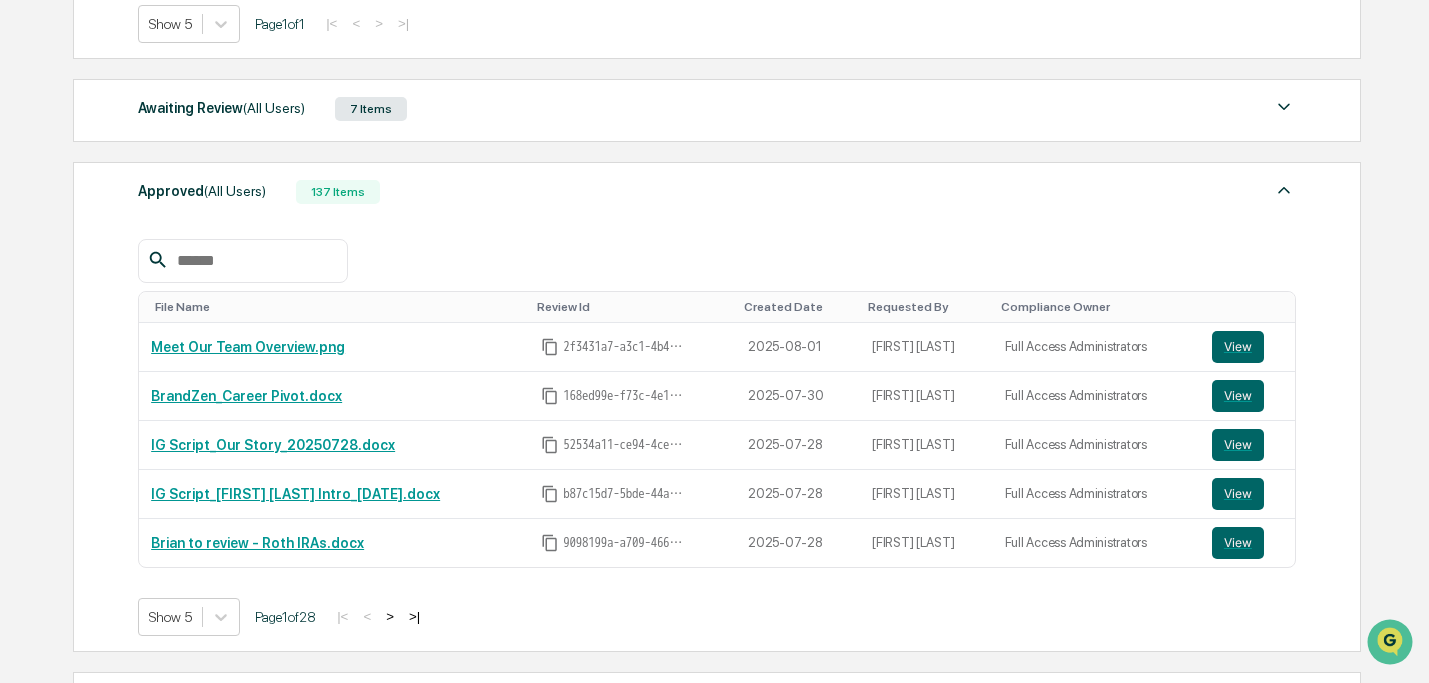 click on ">" at bounding box center [390, 616] 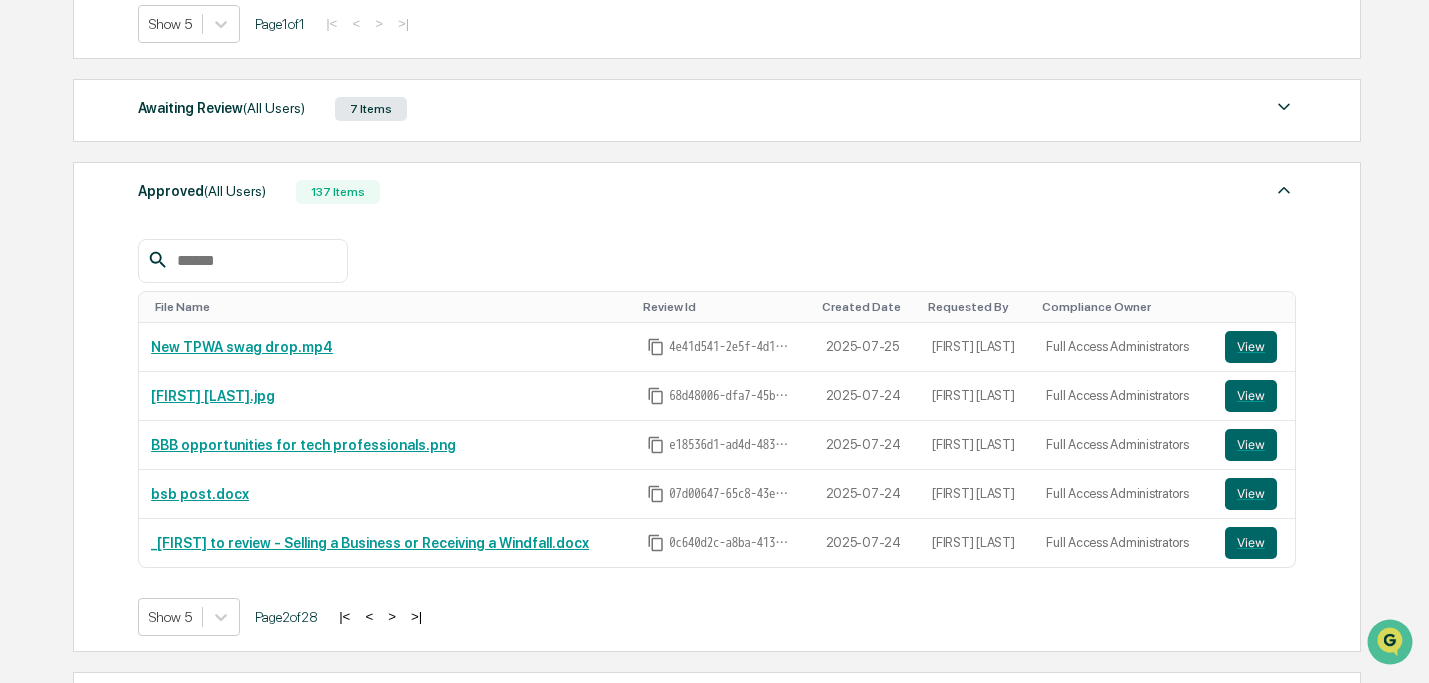 click on ">" at bounding box center [392, 616] 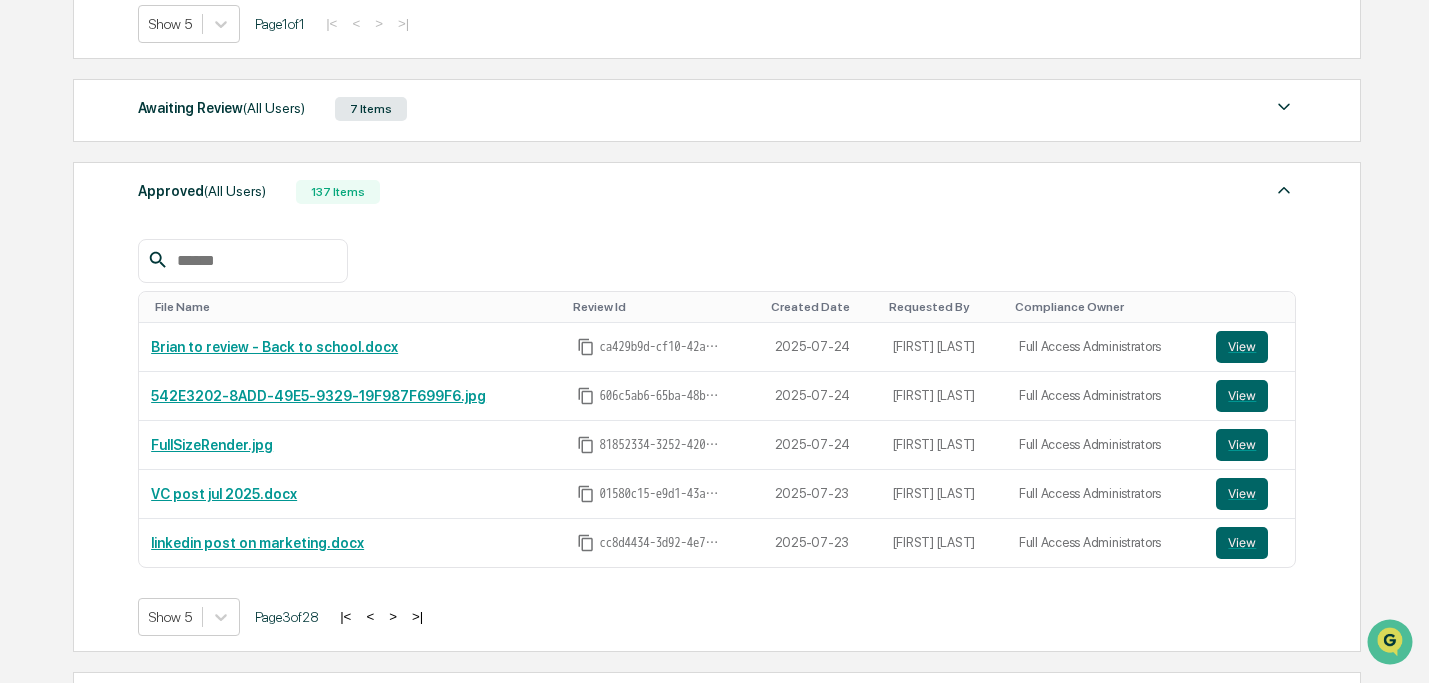 click on ">" at bounding box center (393, 616) 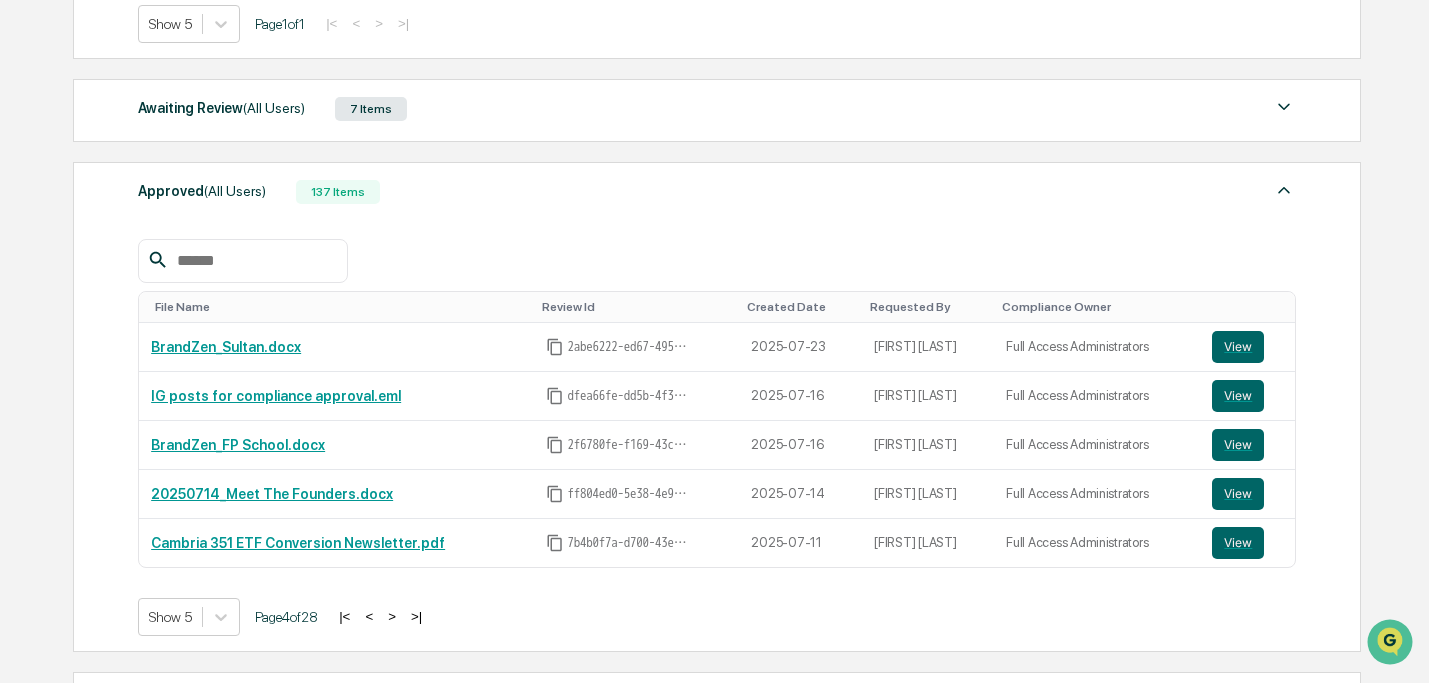click on ">" at bounding box center [392, 616] 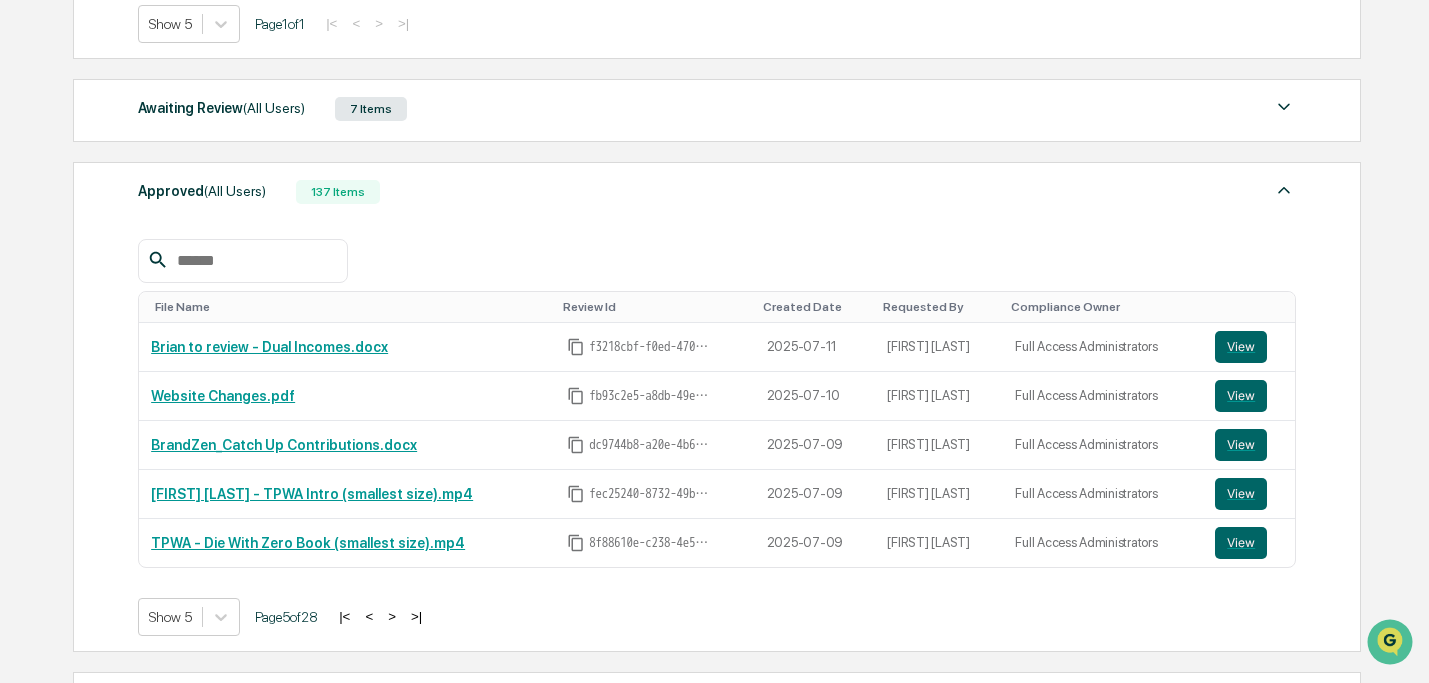 click on ">" at bounding box center (392, 616) 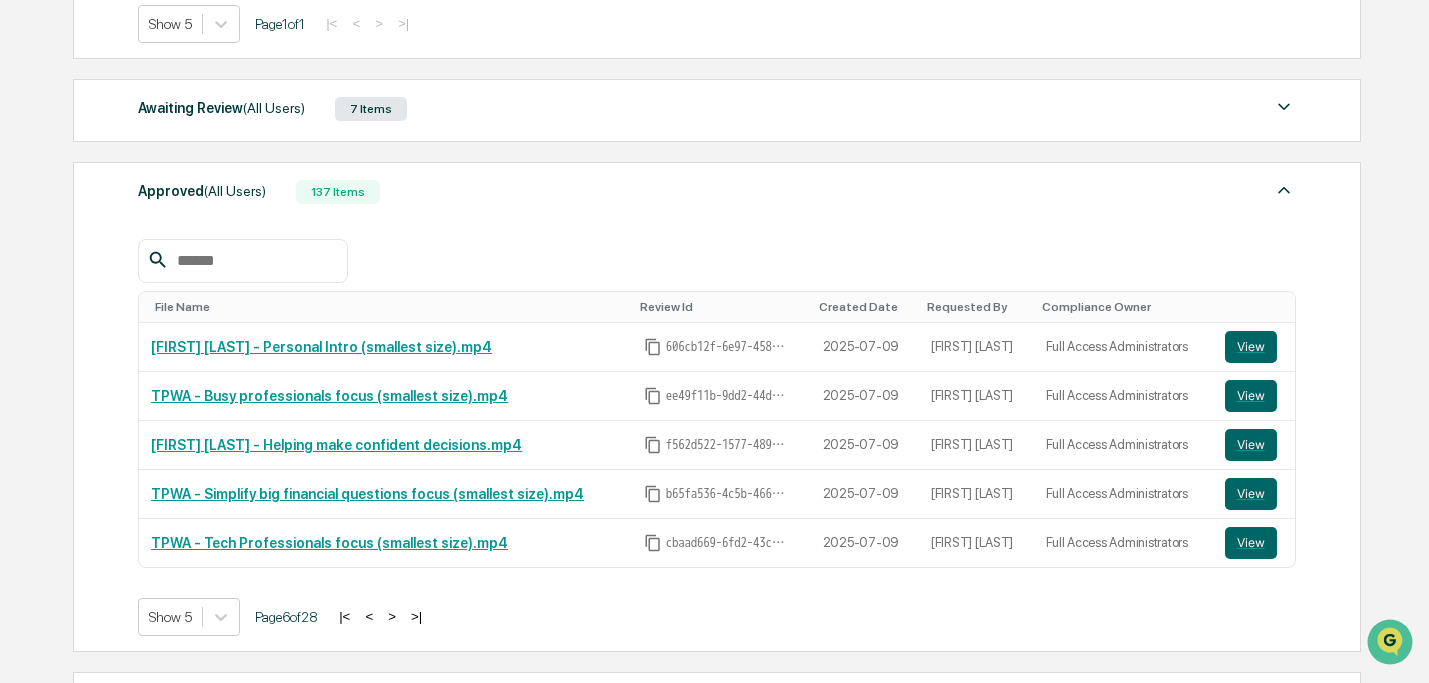 click on ">" at bounding box center (392, 616) 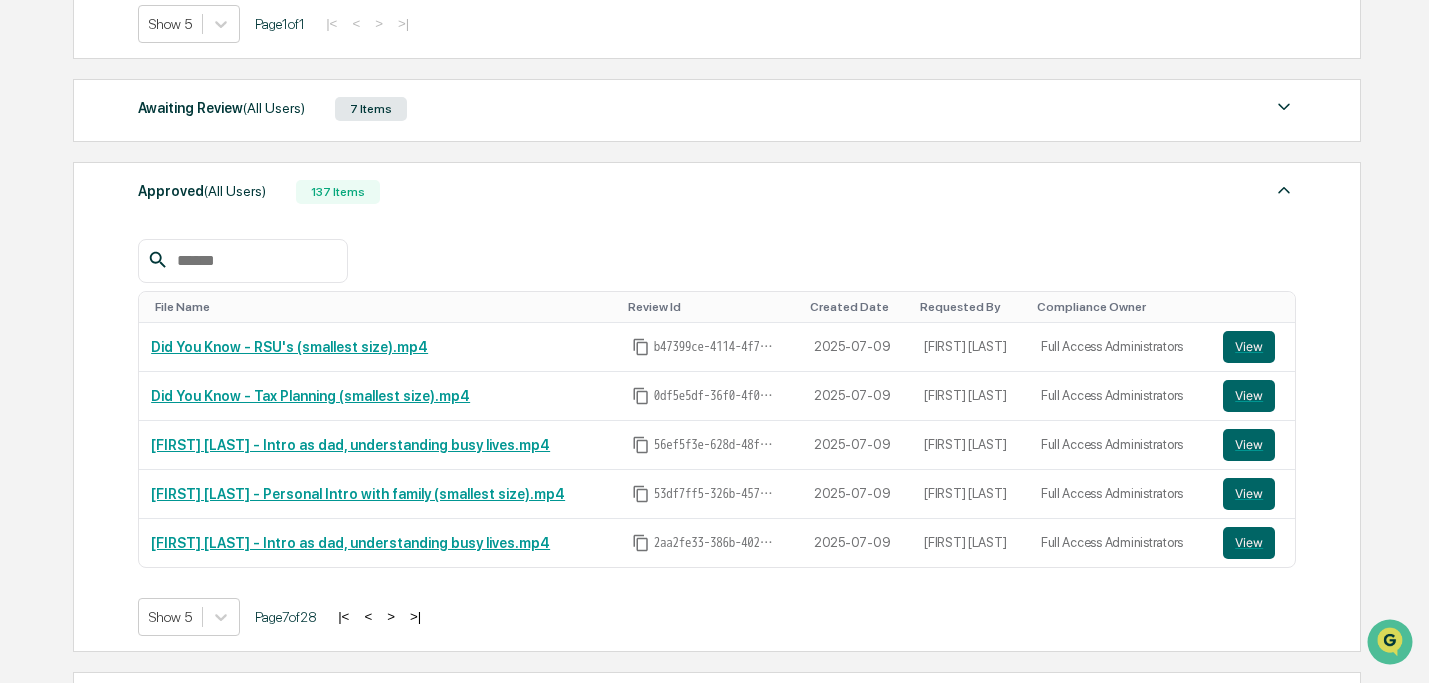 click on ">" at bounding box center [391, 616] 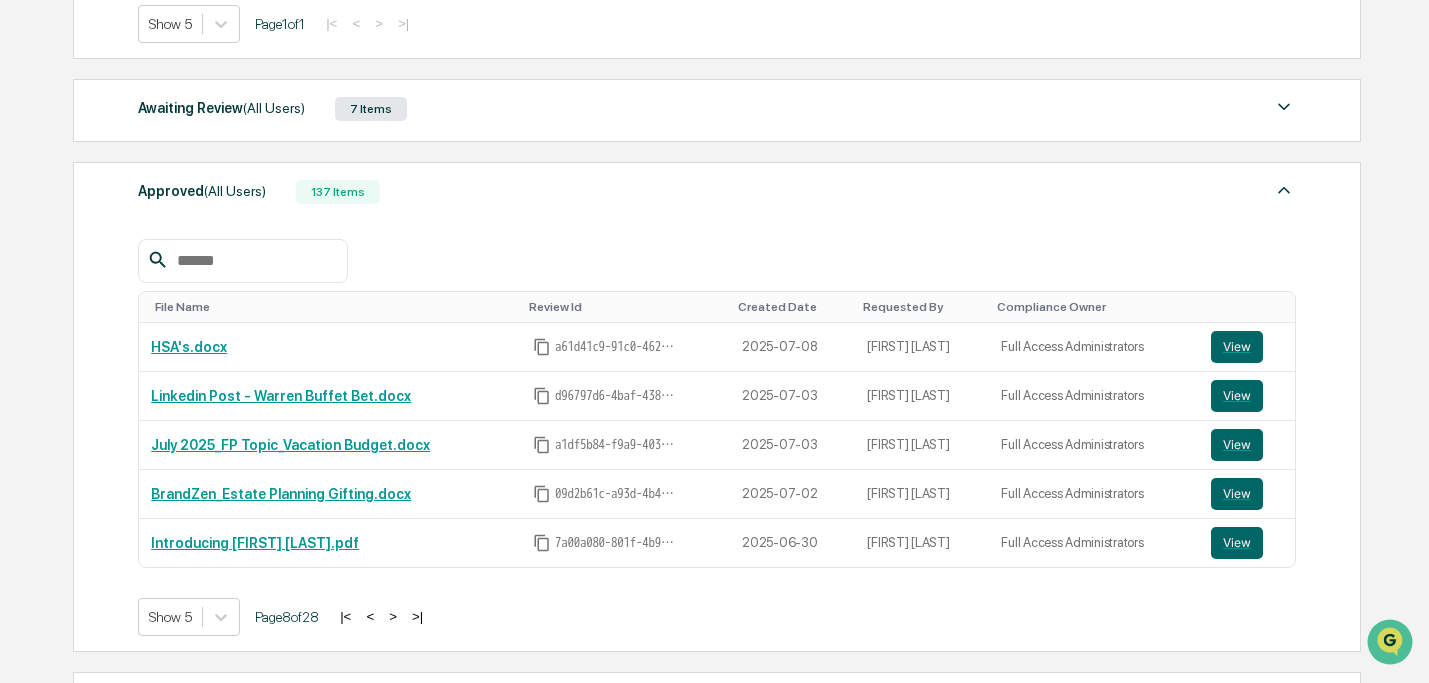 click on ">" at bounding box center [393, 616] 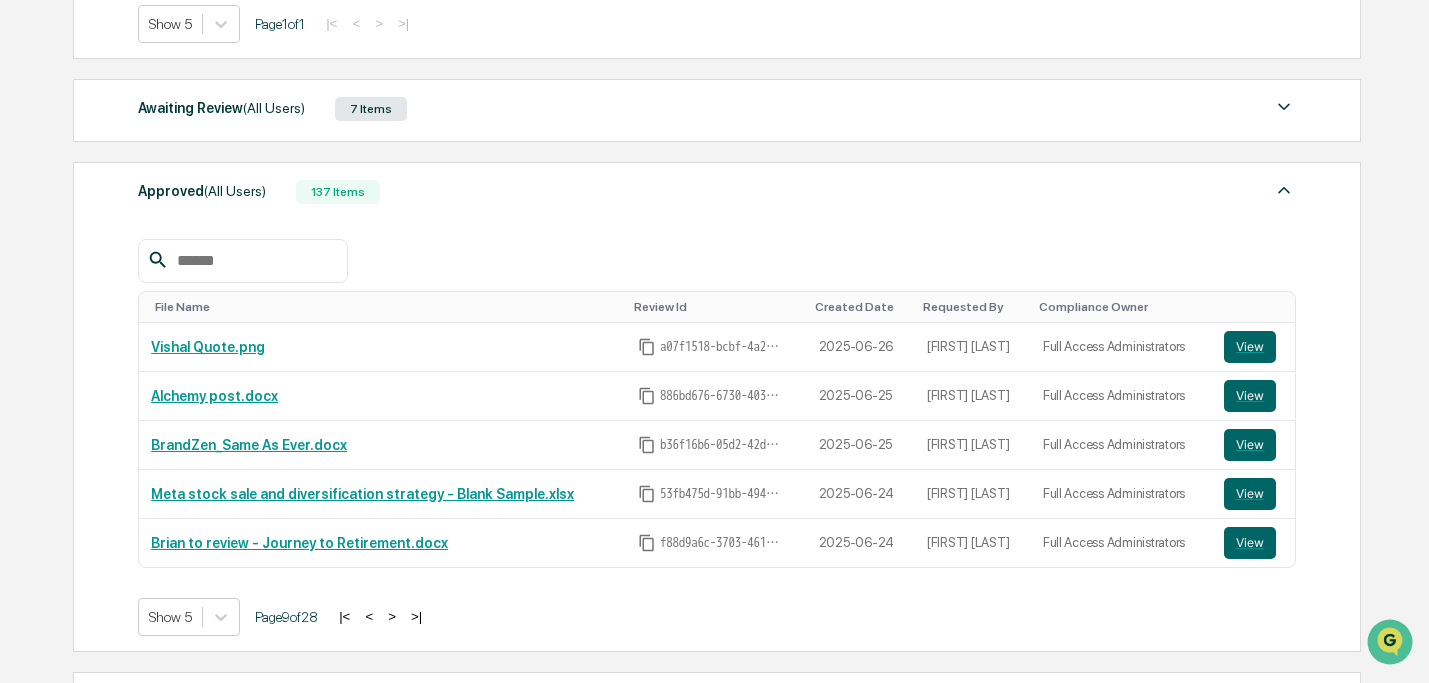 click on ">" at bounding box center (392, 616) 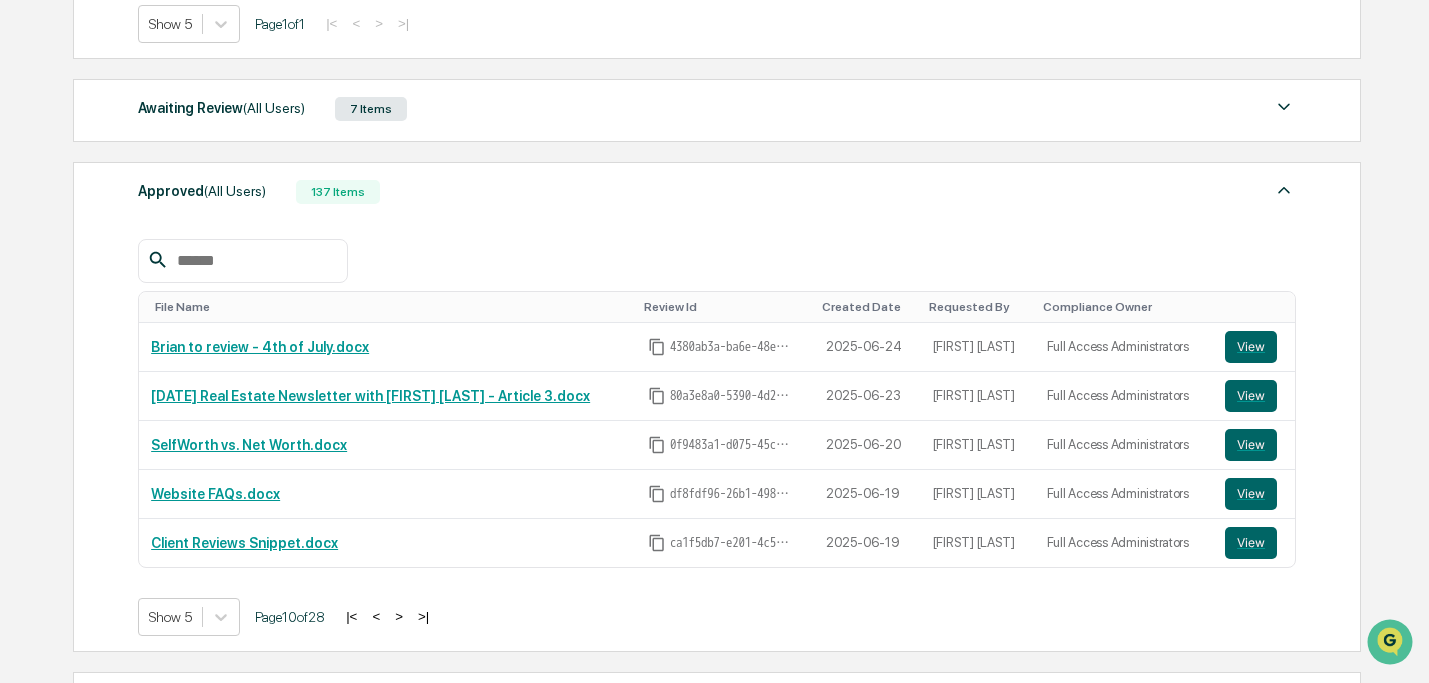click on ">" at bounding box center (399, 616) 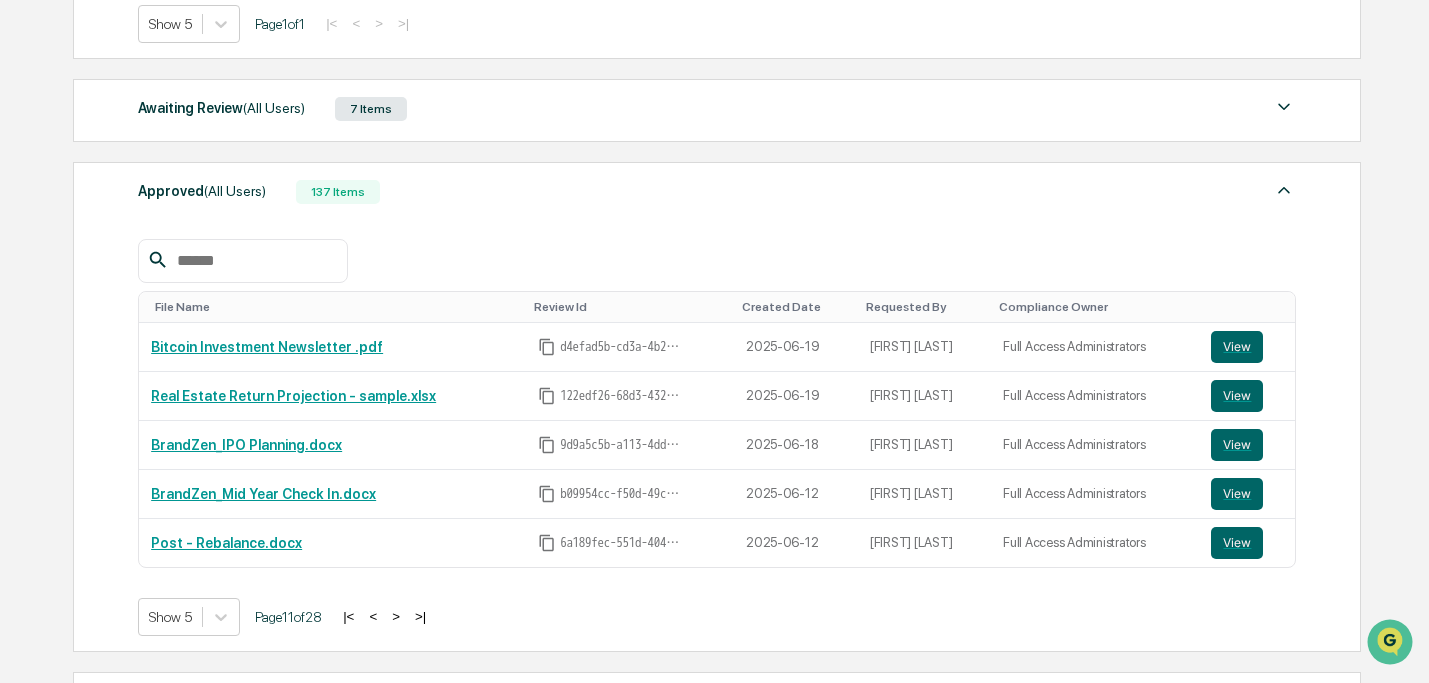 click on ">" at bounding box center [396, 616] 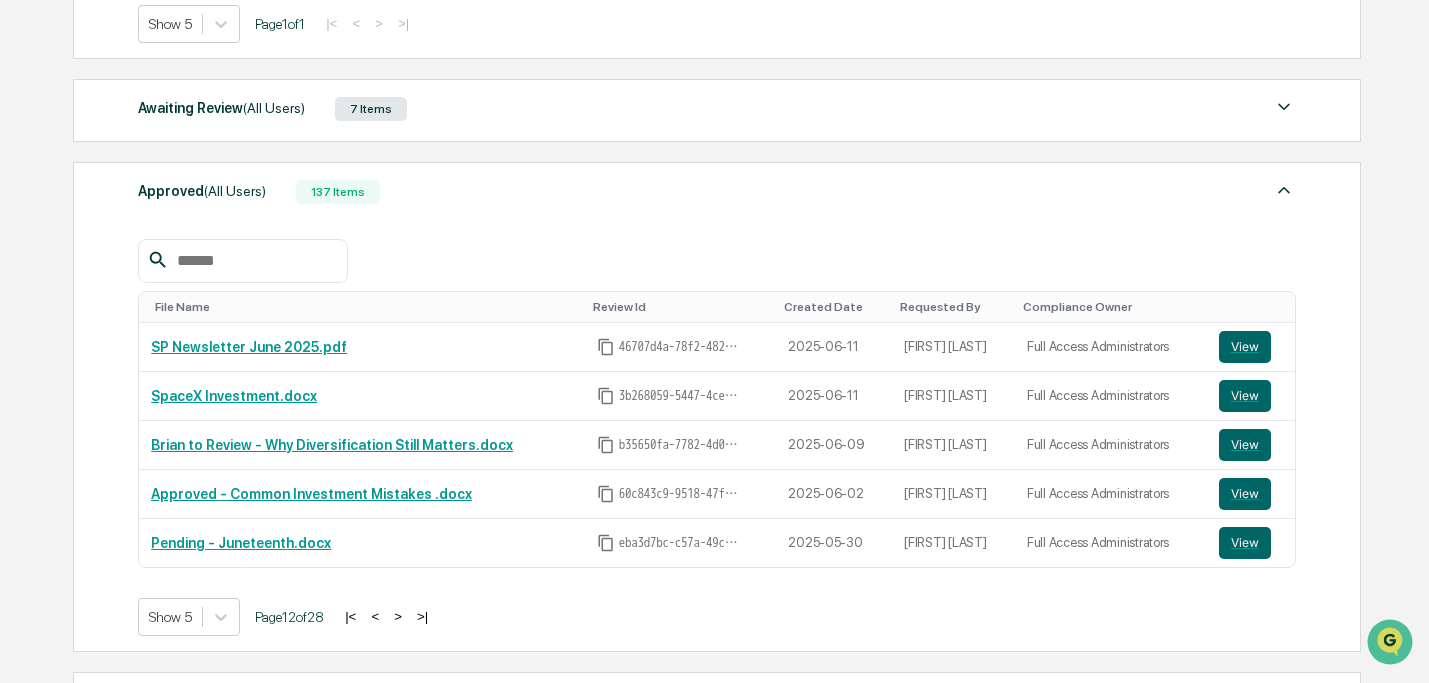 click on ">" at bounding box center [398, 616] 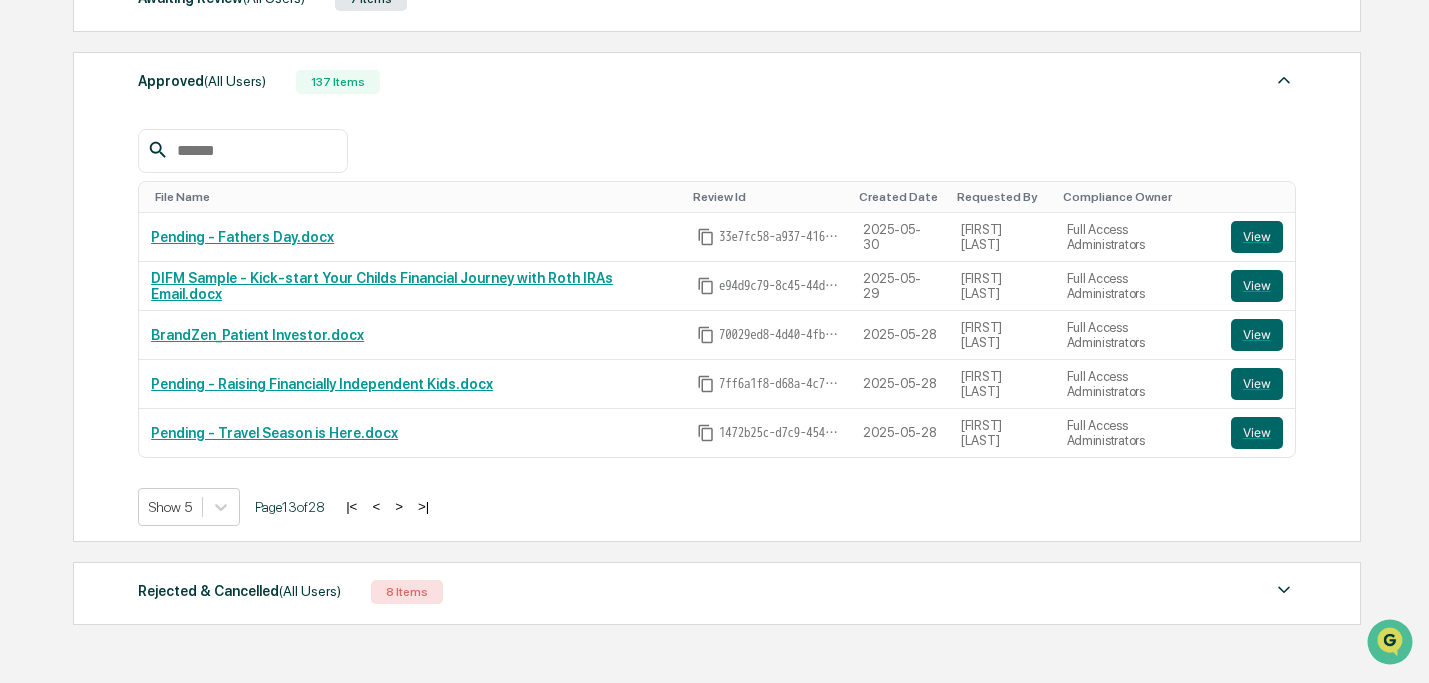 scroll, scrollTop: 823, scrollLeft: 0, axis: vertical 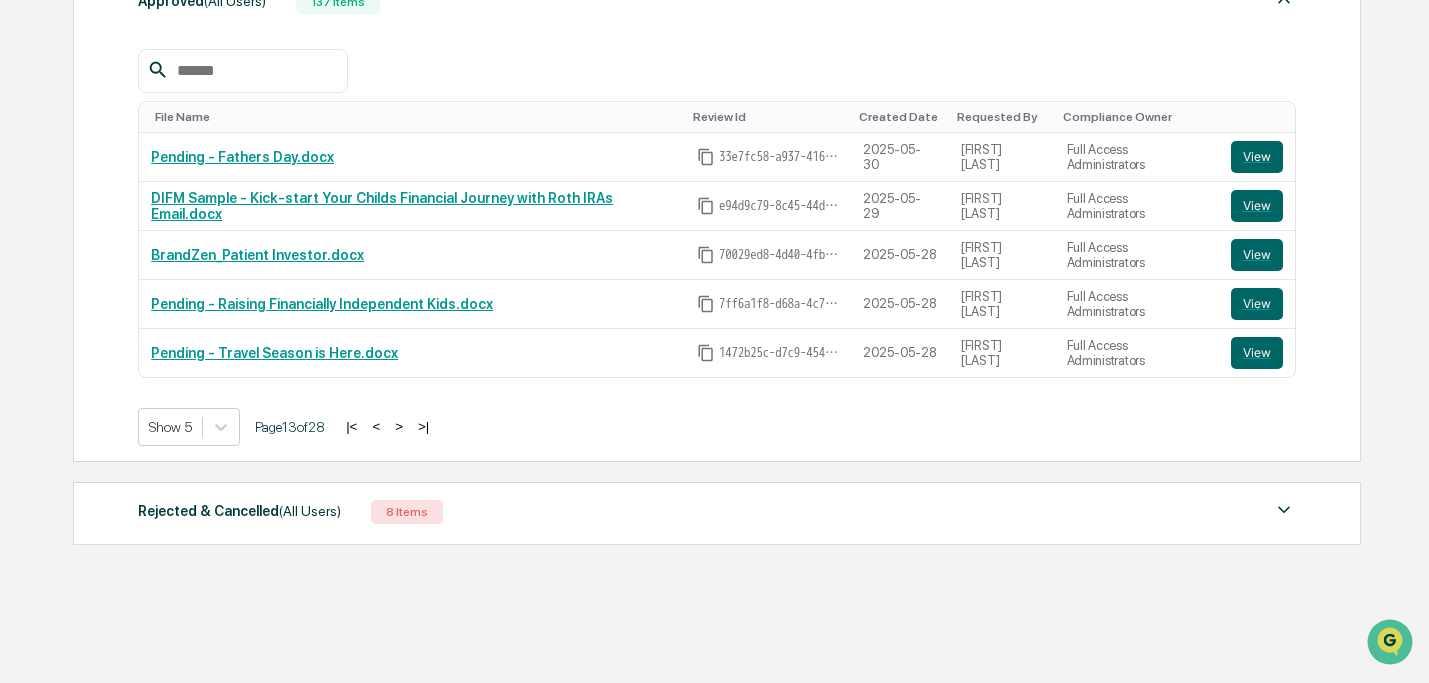 click on "<" at bounding box center [376, 426] 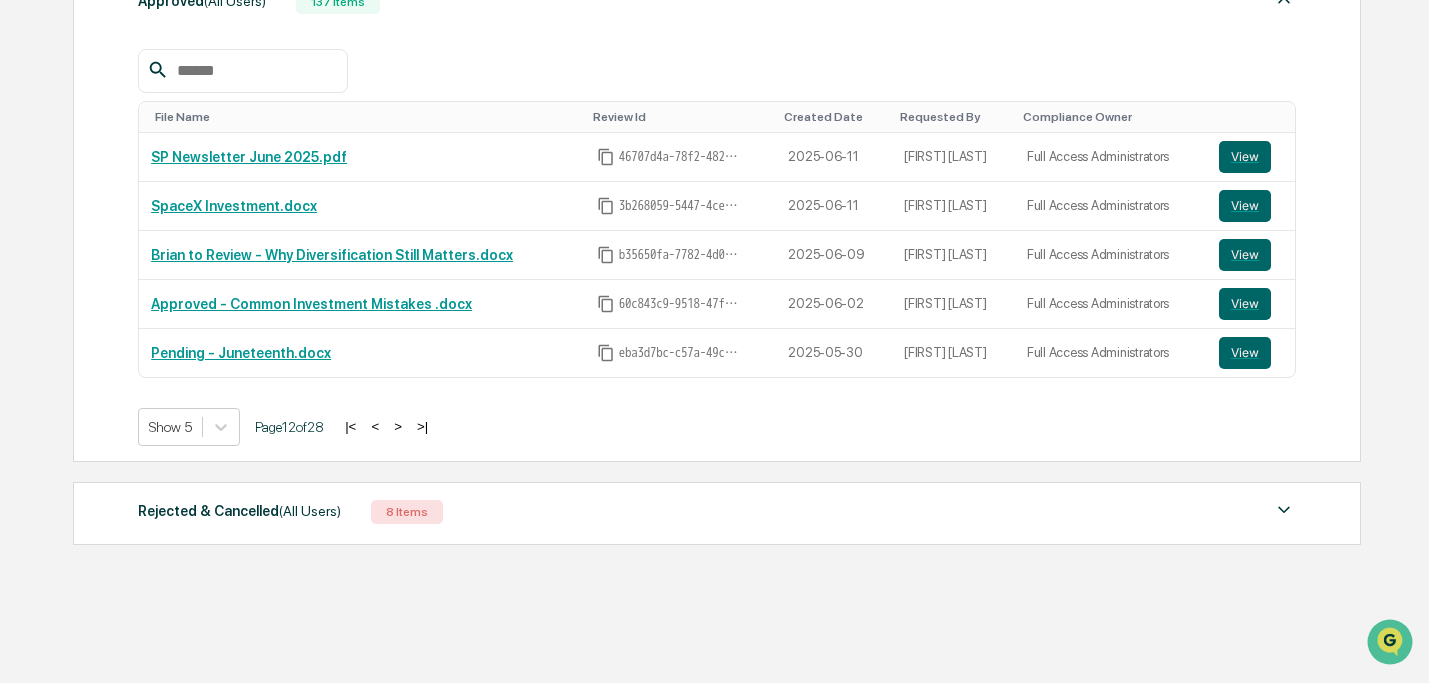 click on "<" at bounding box center (375, 426) 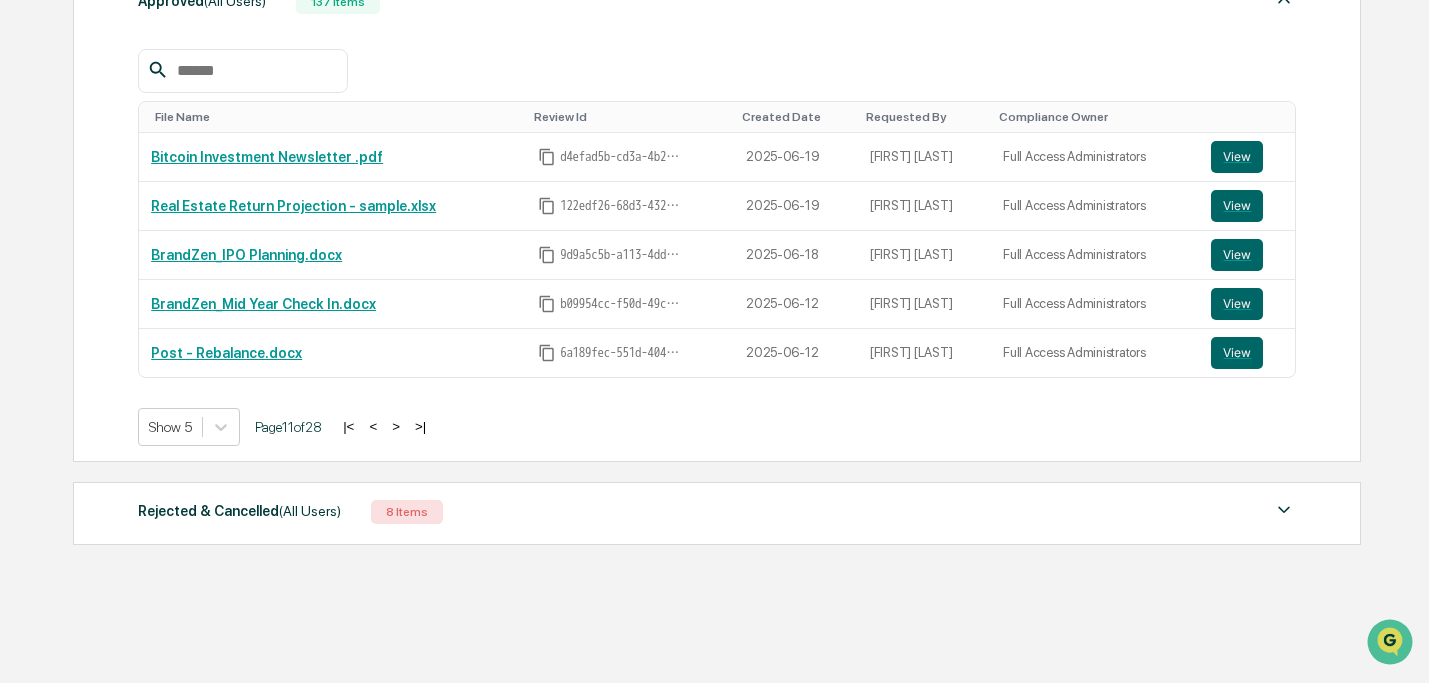 click on "<" at bounding box center [373, 426] 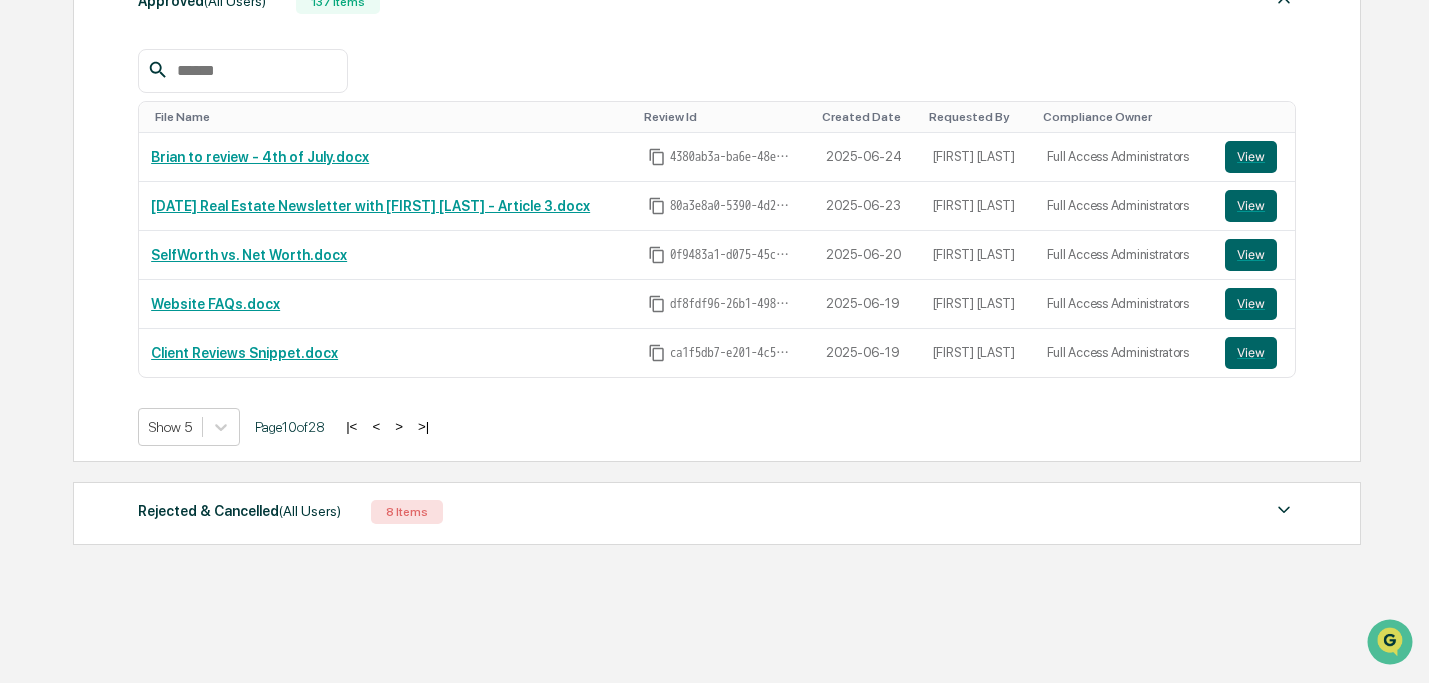 click on "<" at bounding box center (376, 426) 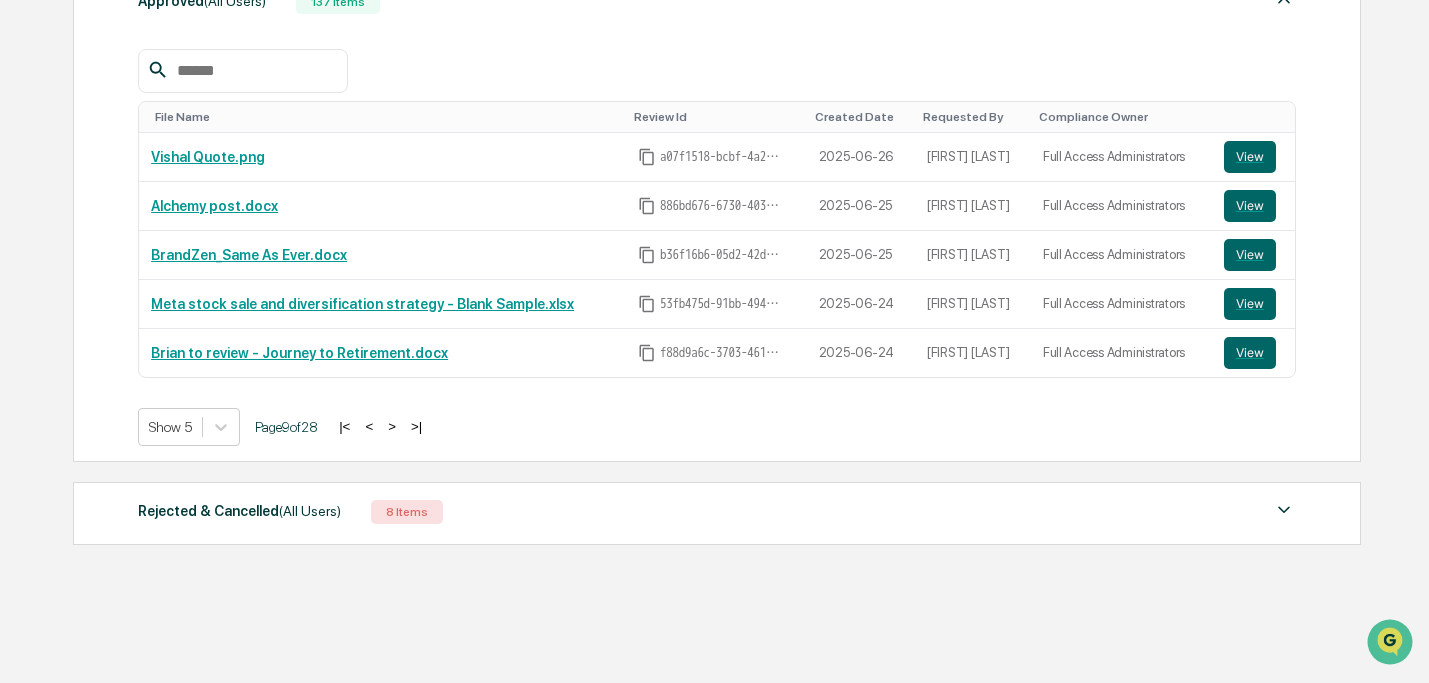click on "<" at bounding box center (369, 426) 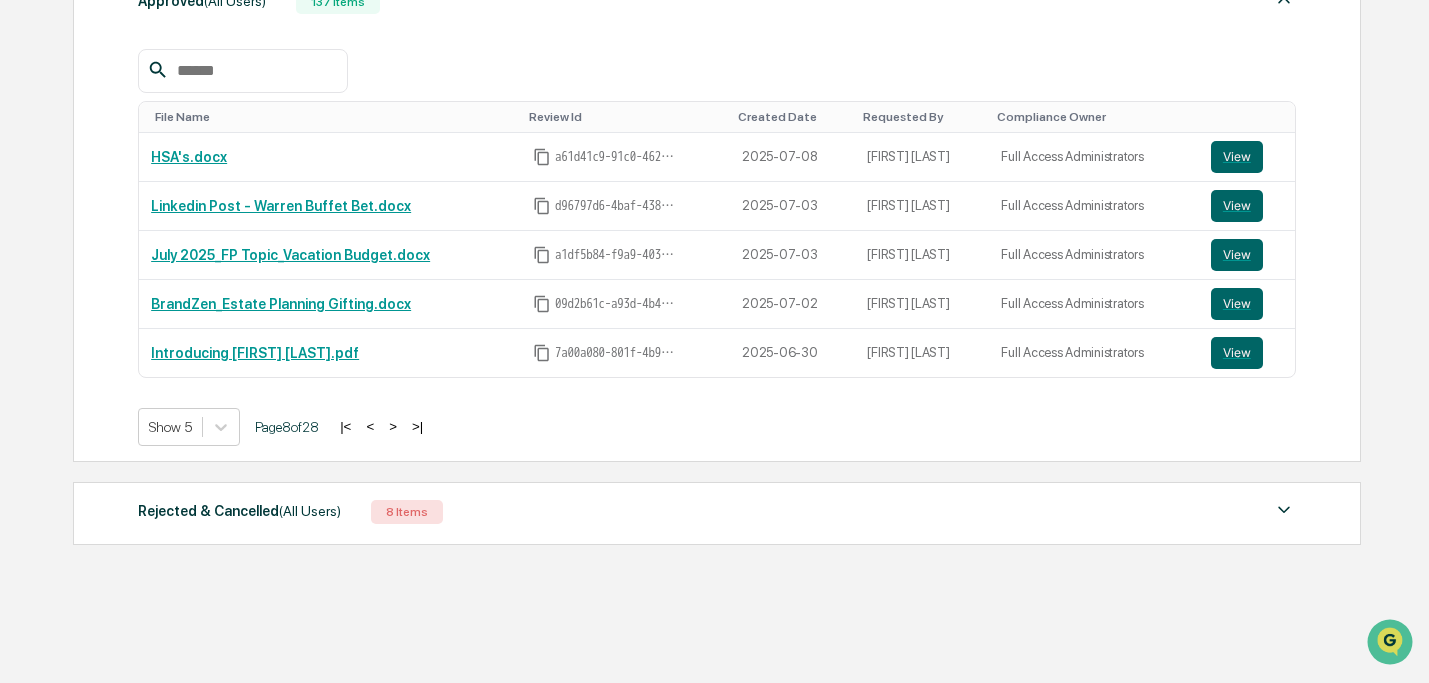 click on "<" at bounding box center [370, 426] 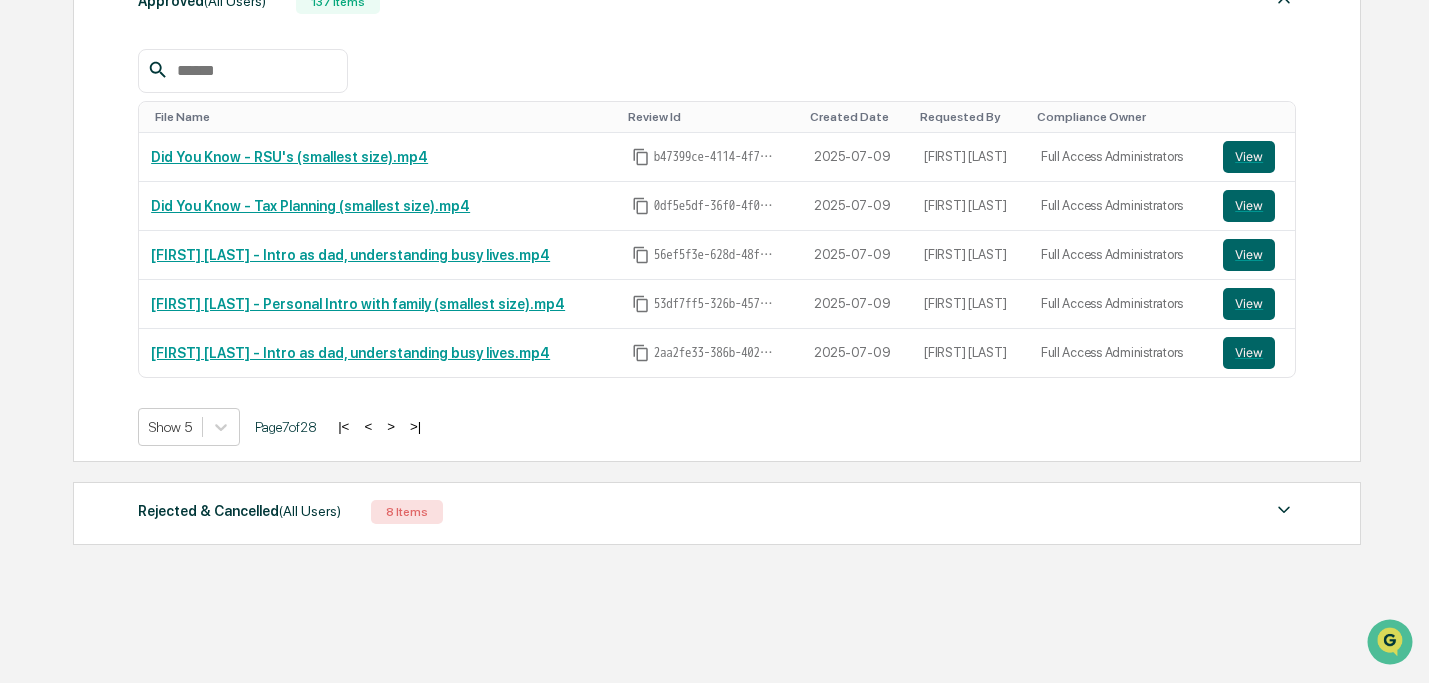 click on "<" at bounding box center [368, 426] 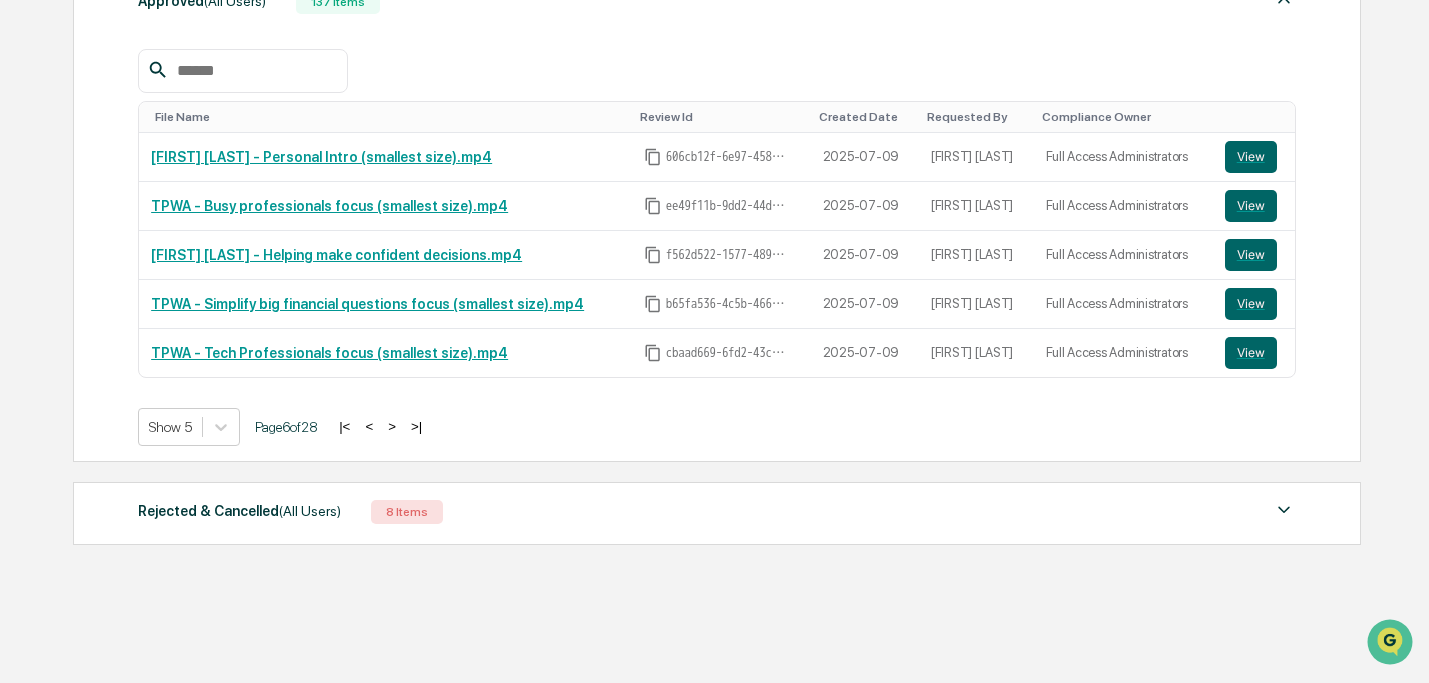 click on "<" at bounding box center [369, 426] 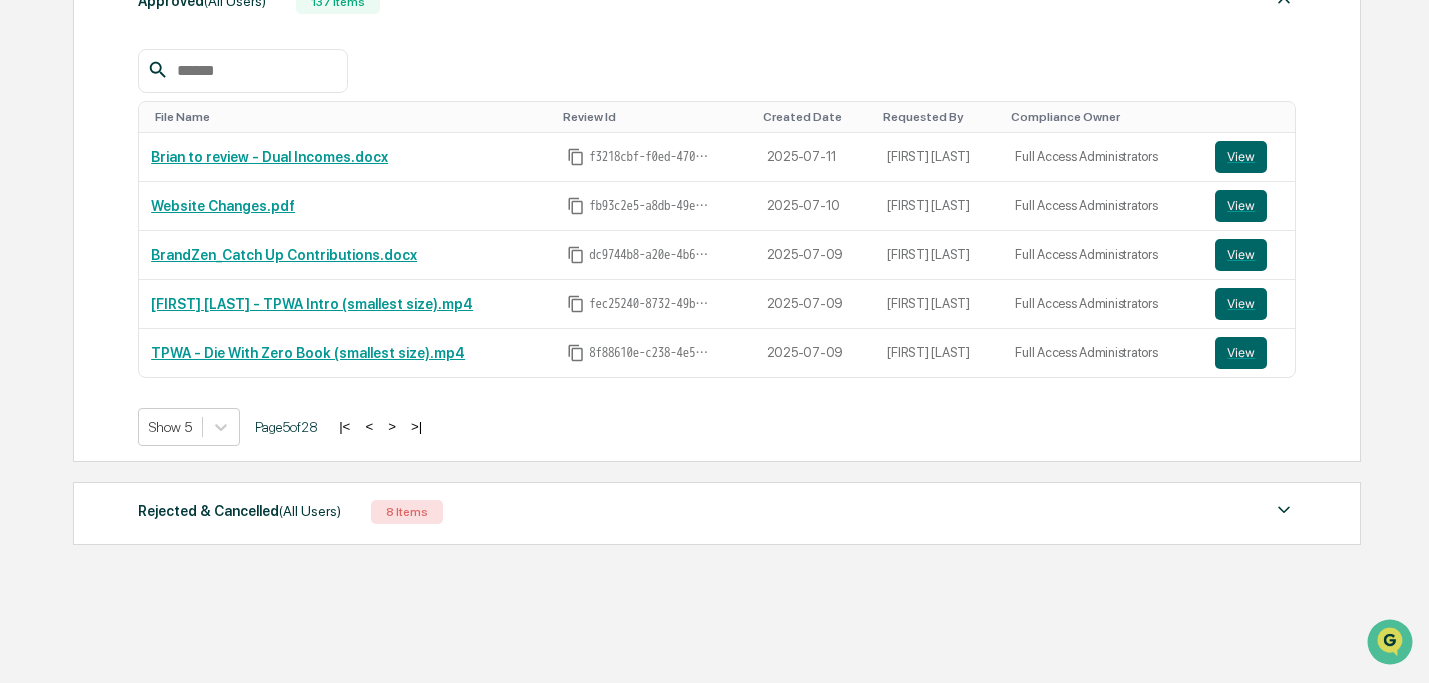 click on "<" at bounding box center (369, 426) 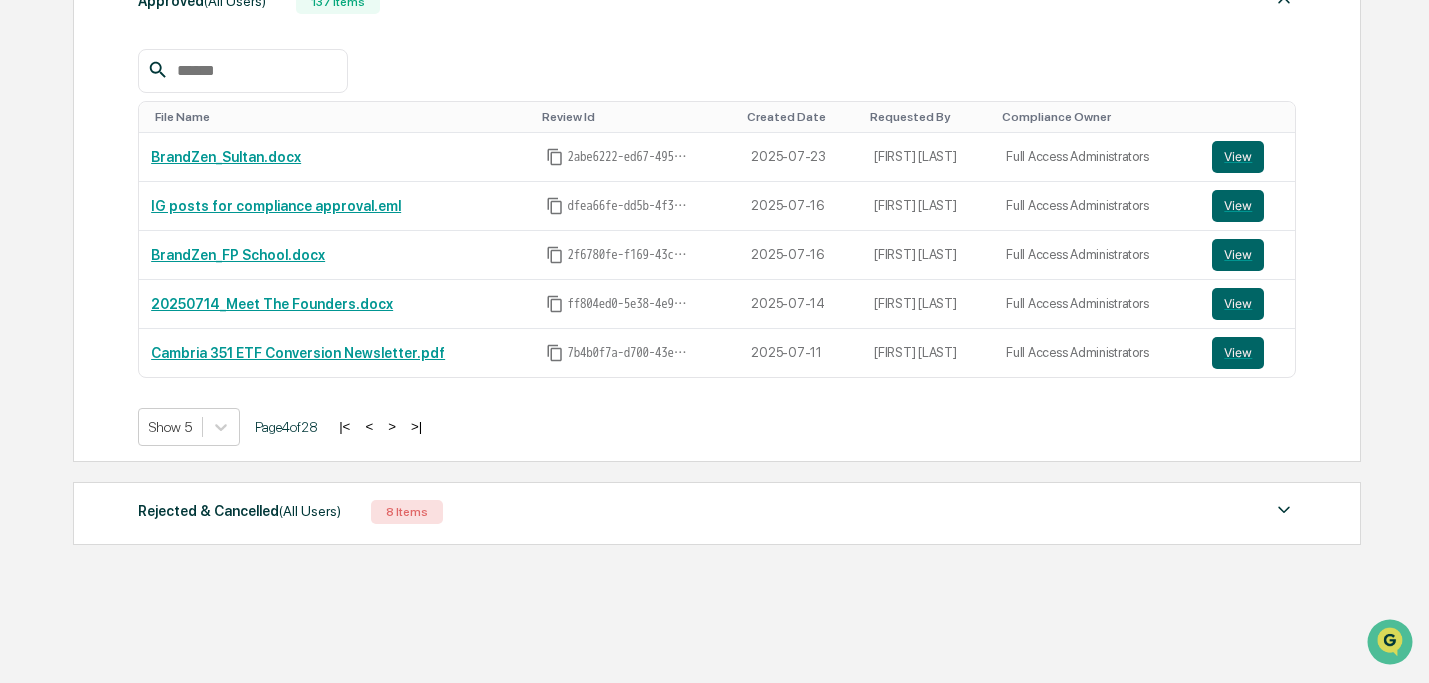 click on "<" at bounding box center (369, 426) 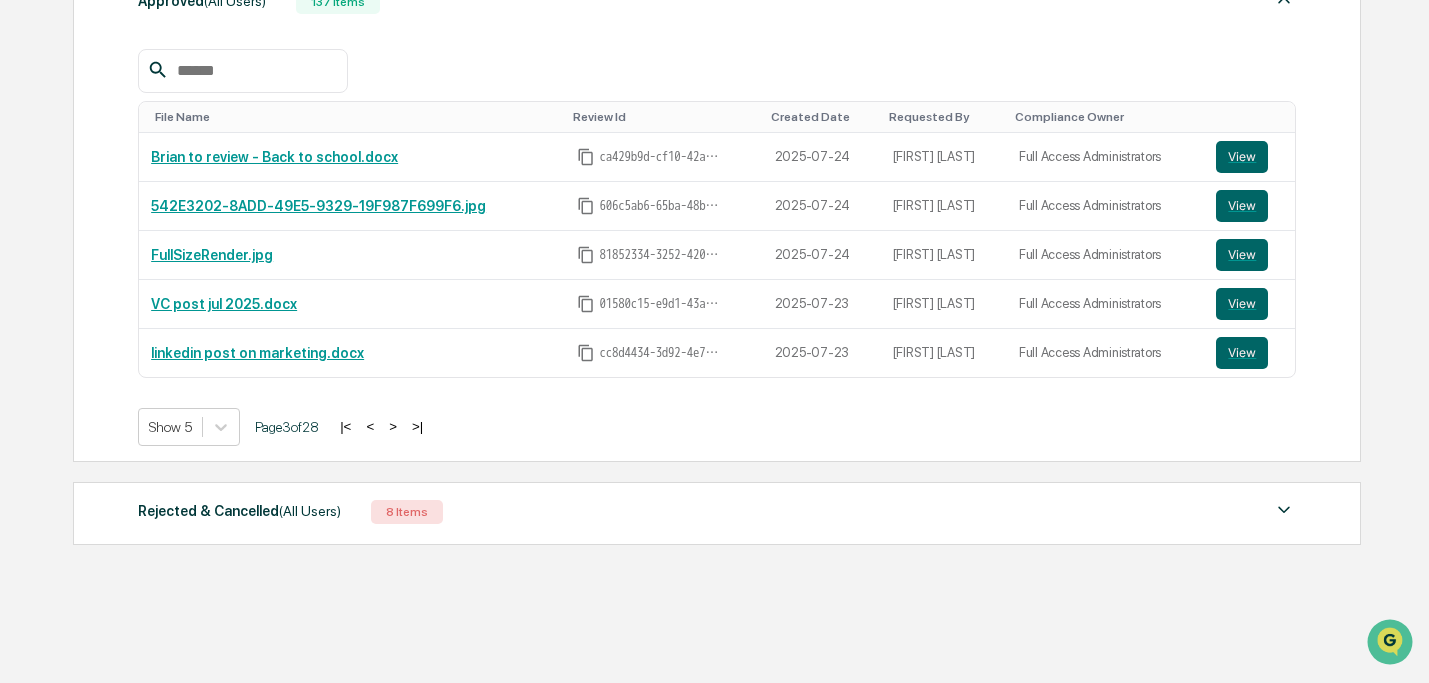 click on "<" at bounding box center [370, 426] 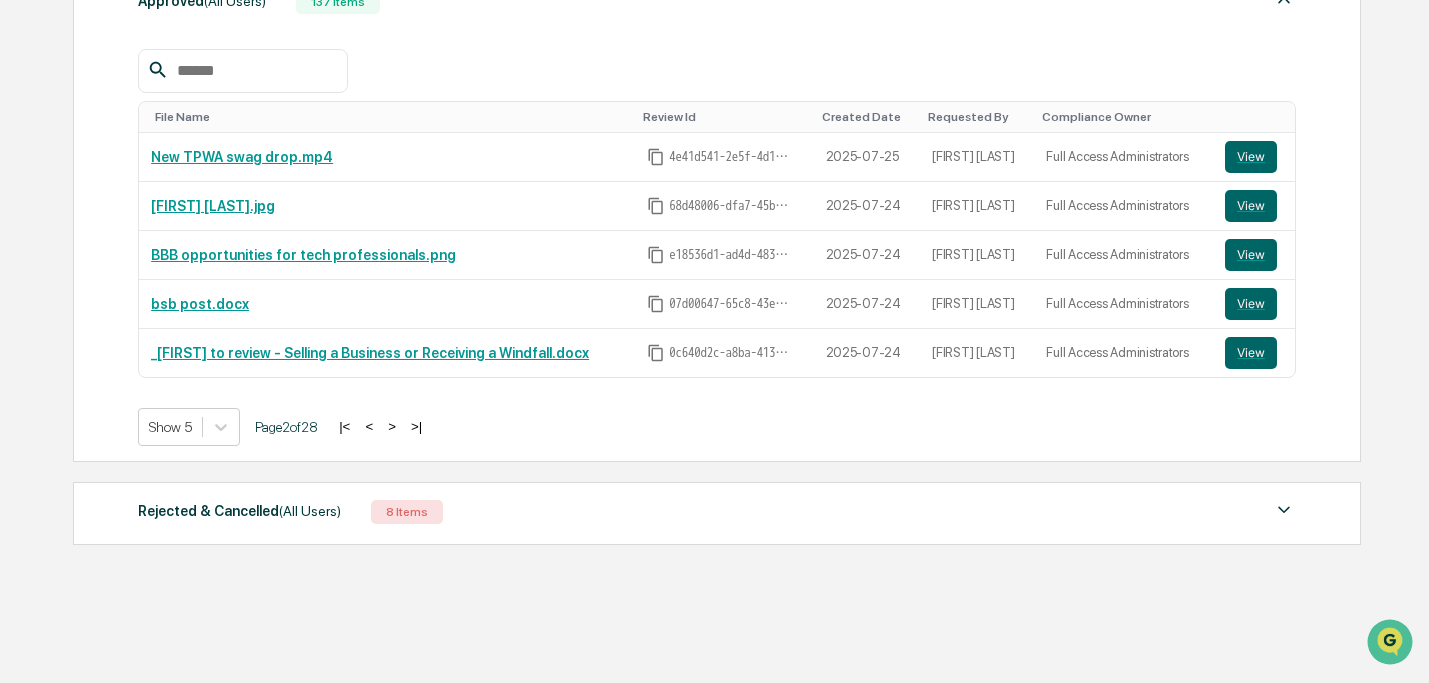 click on "<" at bounding box center (369, 426) 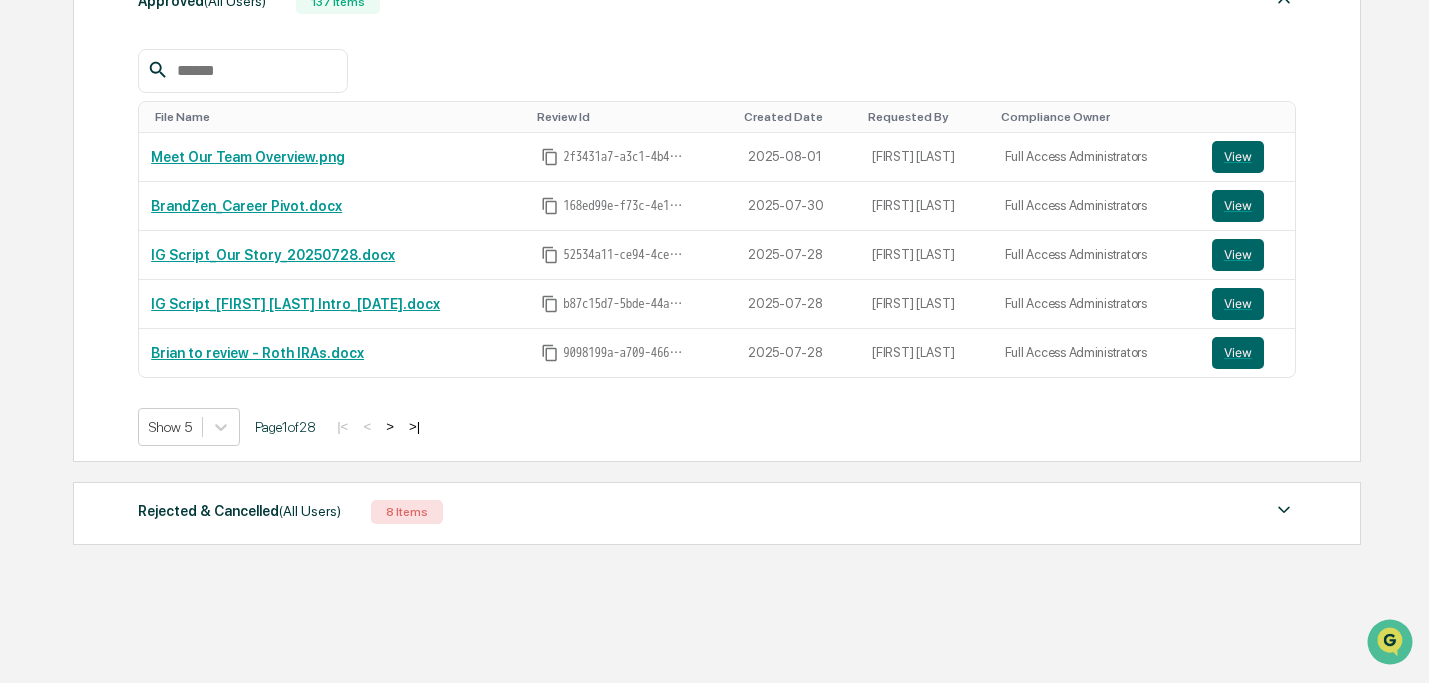 click on "Rejected & Cancelled  (All Users) 8 Items" at bounding box center (716, 512) 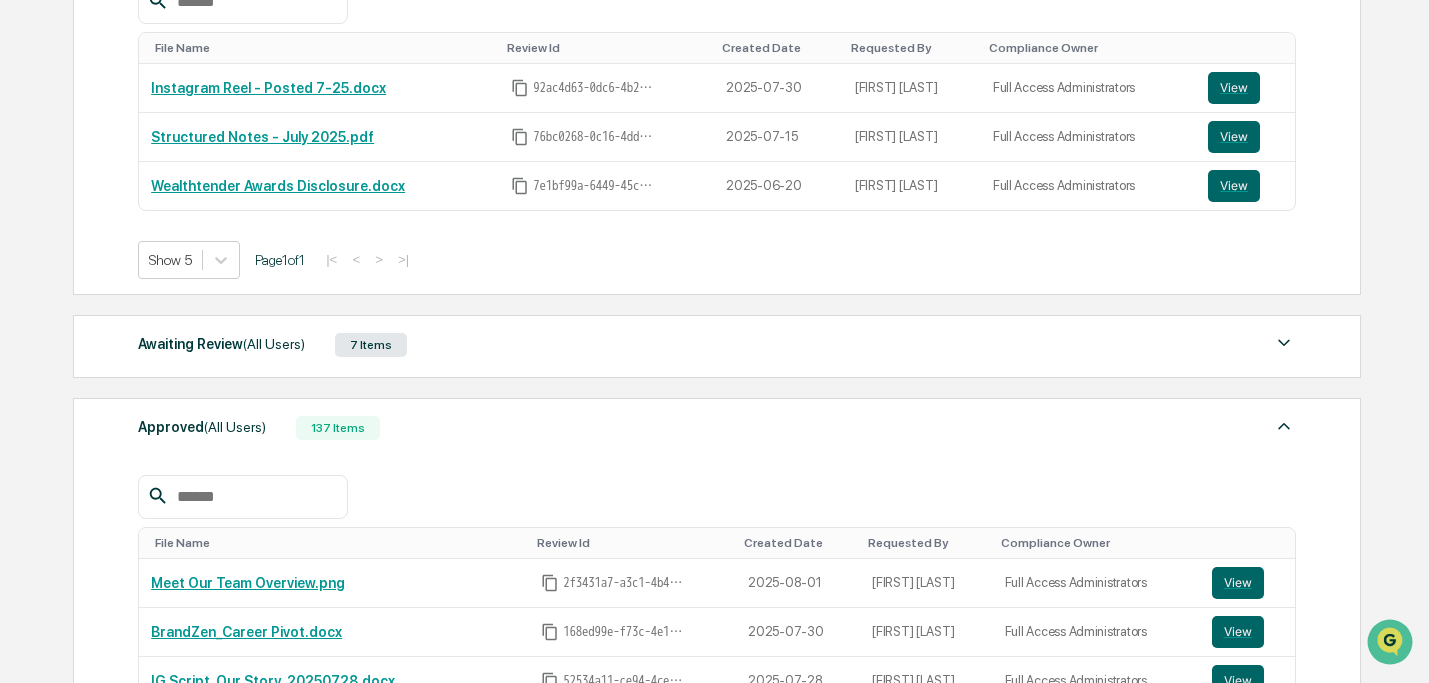 scroll, scrollTop: 385, scrollLeft: 0, axis: vertical 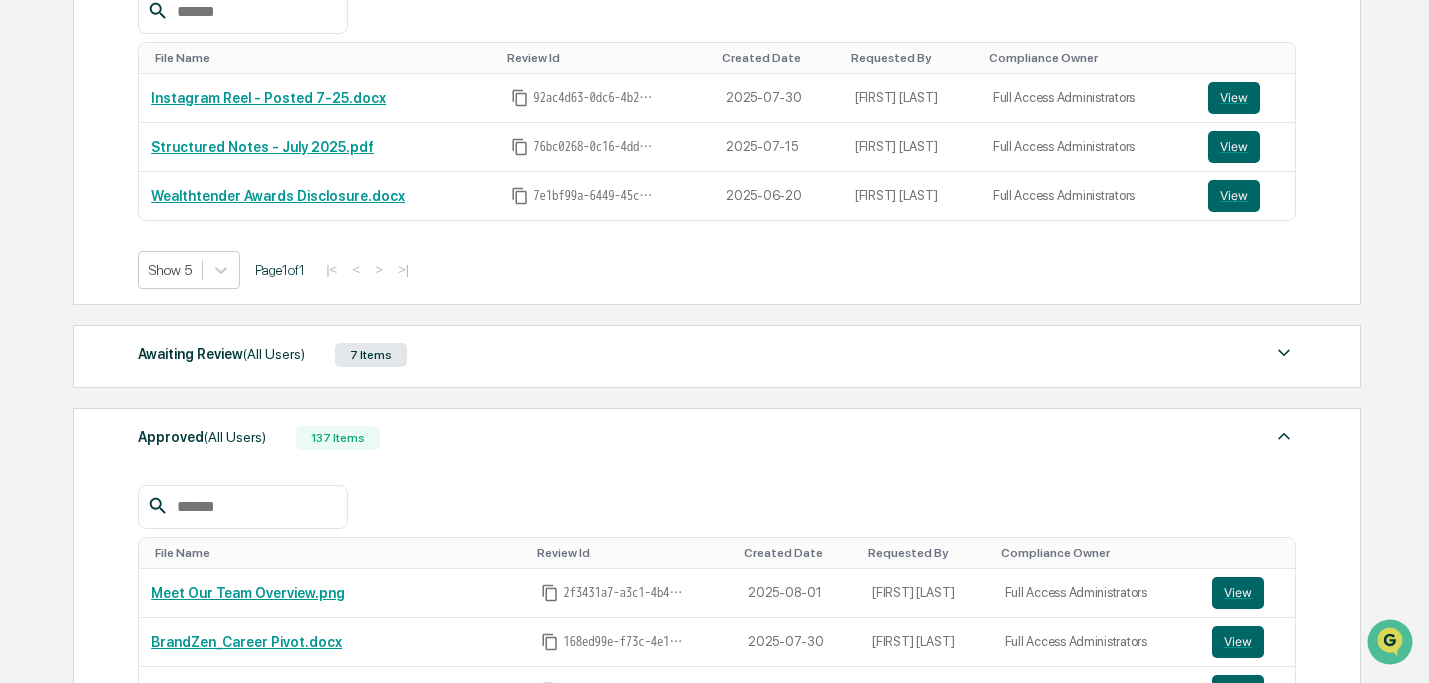 click on "Awaiting Review  (All Users) 7 Items" at bounding box center [716, 355] 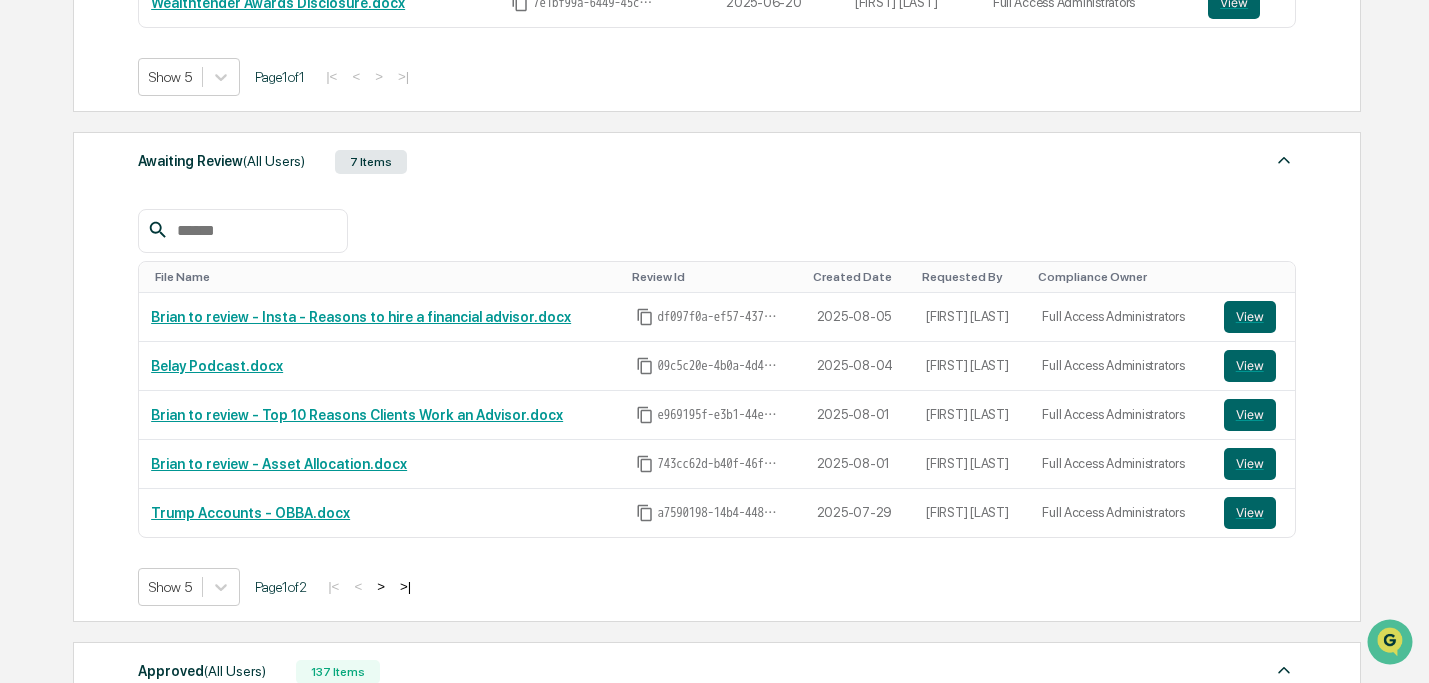 scroll, scrollTop: 608, scrollLeft: 0, axis: vertical 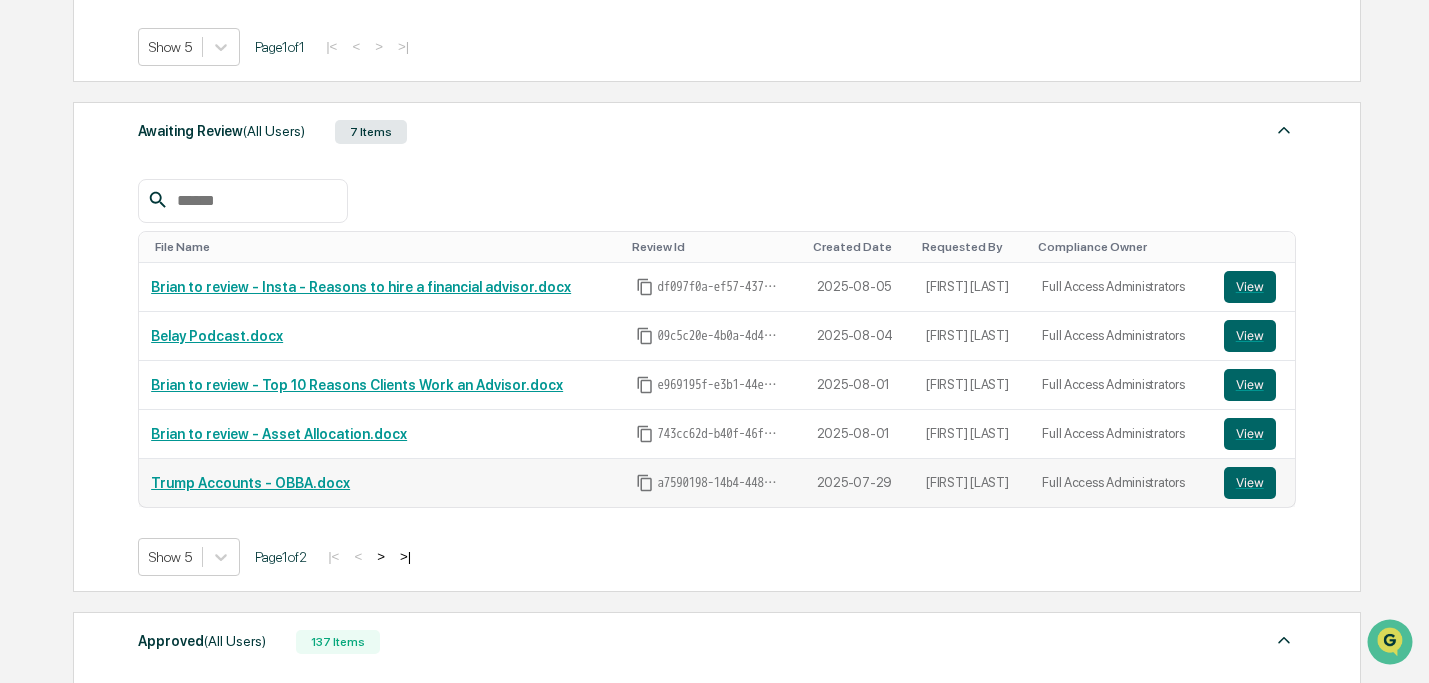 click on "Trump Accounts - OBBA.docx" at bounding box center [250, 483] 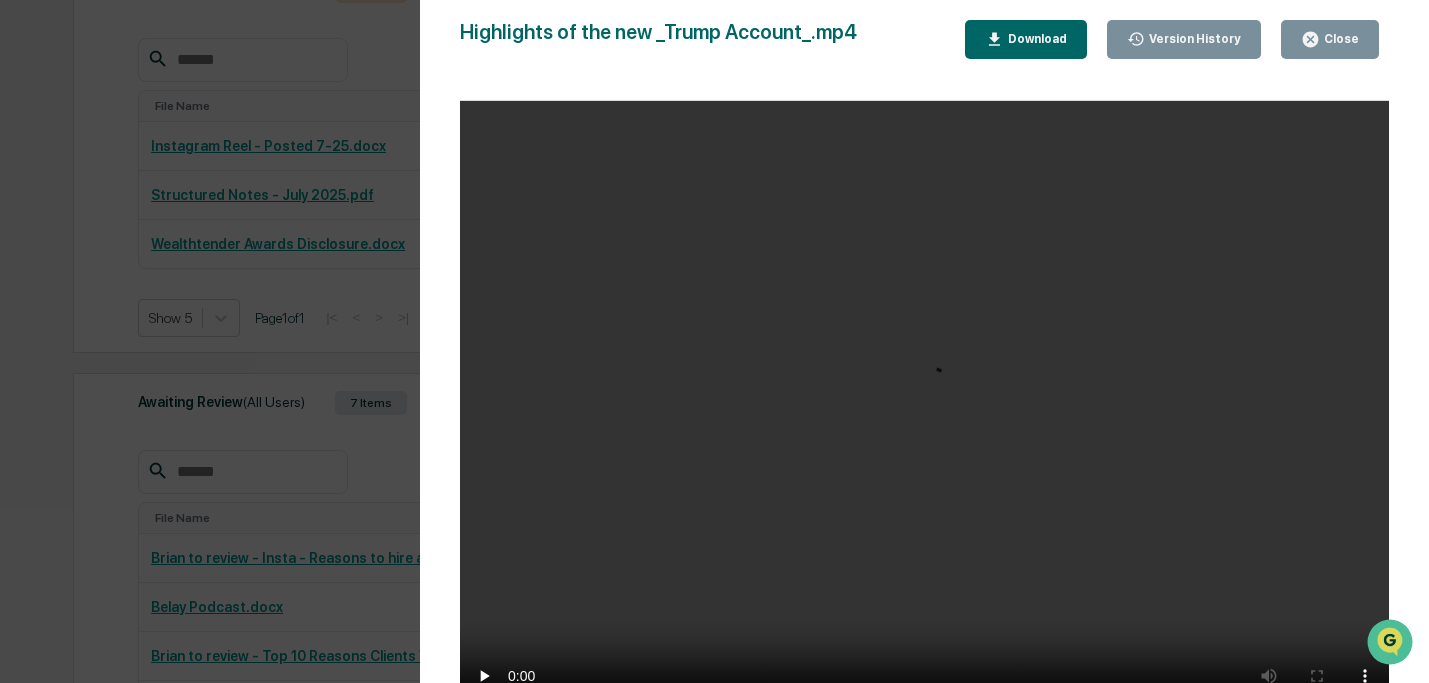 scroll, scrollTop: 97, scrollLeft: 0, axis: vertical 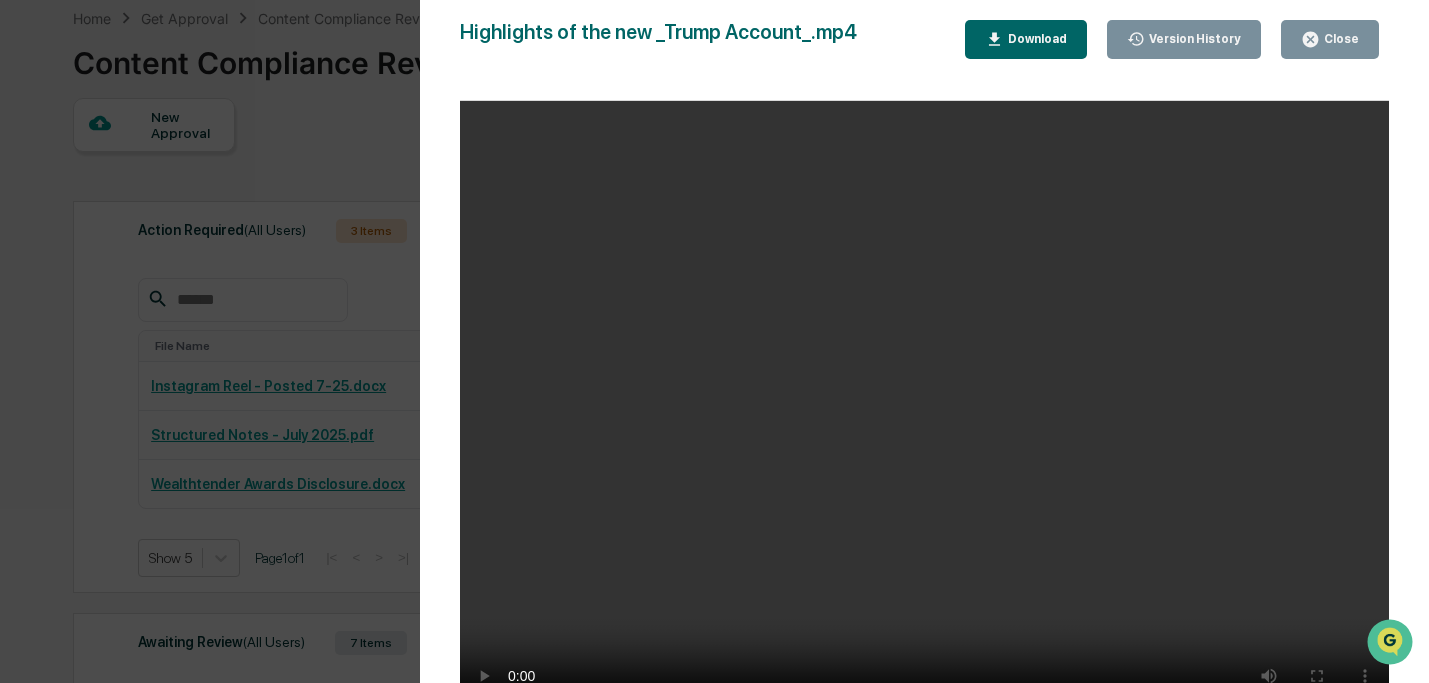 click on "Close" at bounding box center [1330, 39] 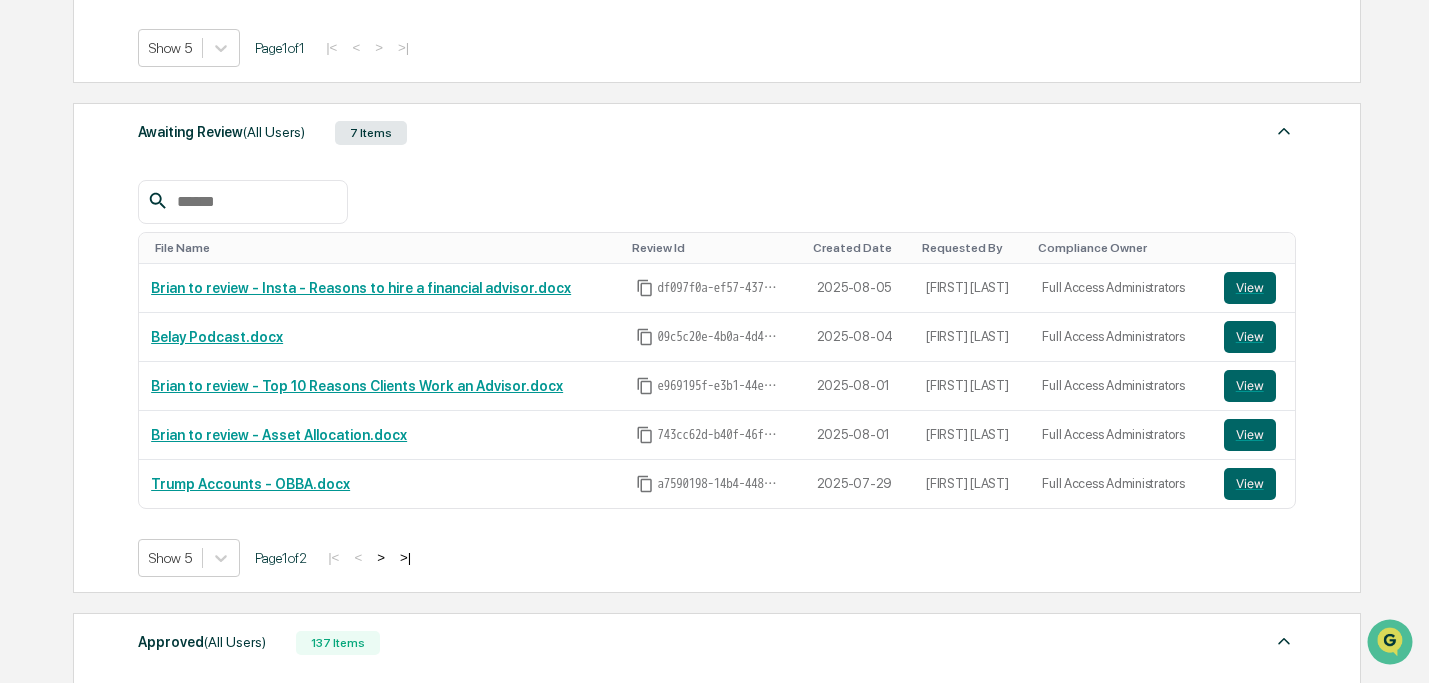 scroll, scrollTop: 608, scrollLeft: 0, axis: vertical 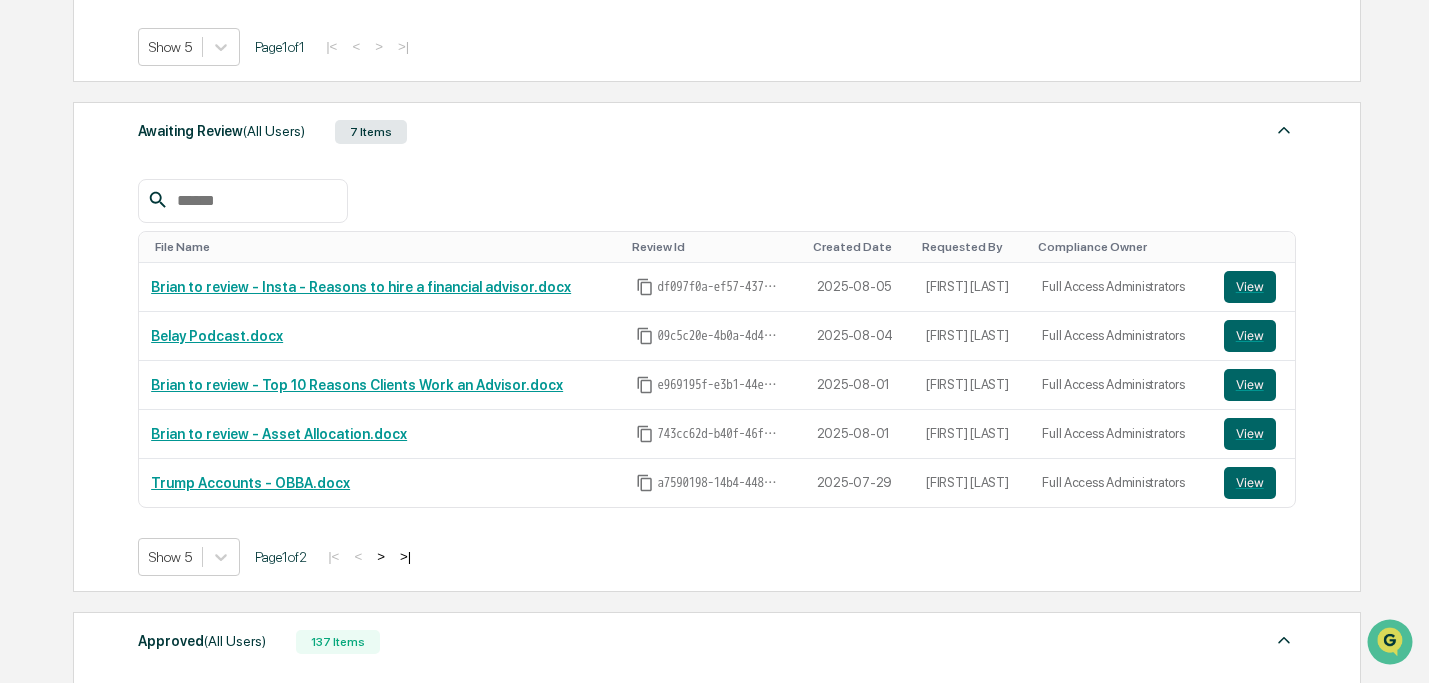 click on ">" at bounding box center [381, 556] 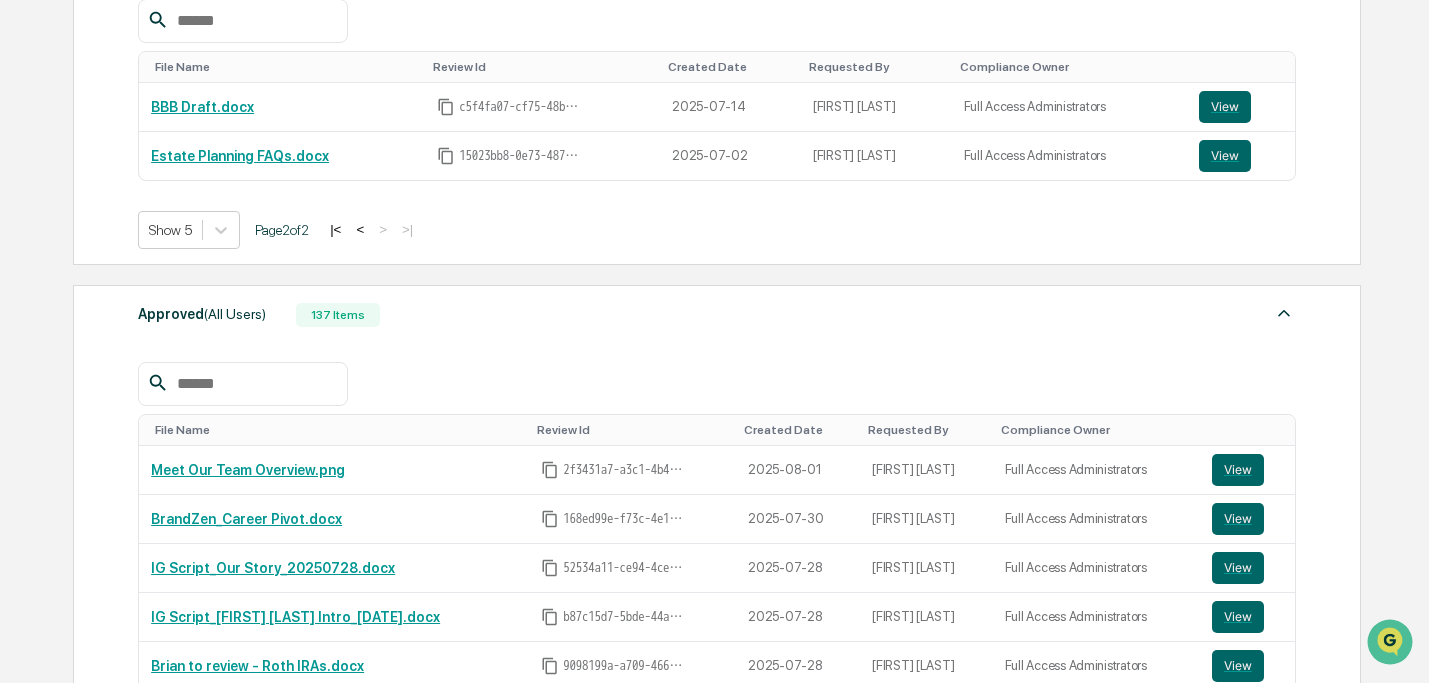 scroll, scrollTop: 745, scrollLeft: 0, axis: vertical 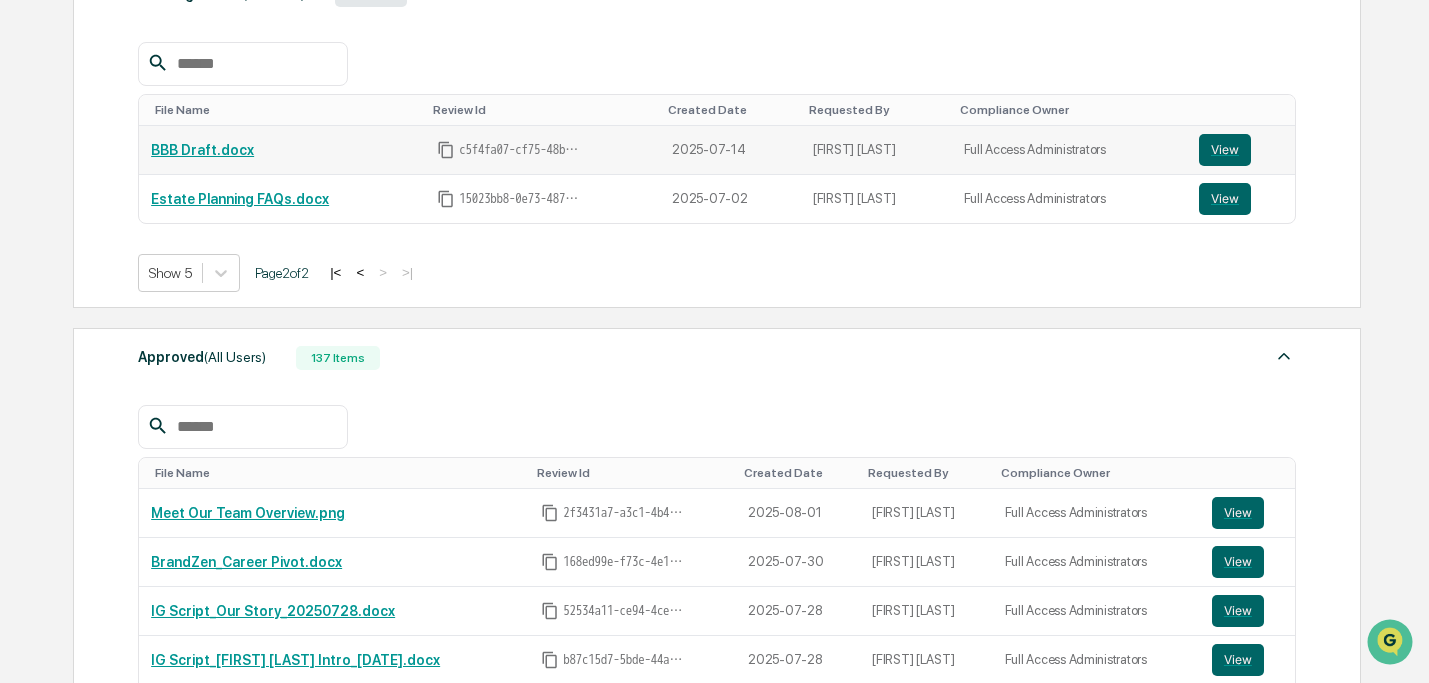 click on "BBB Draft.docx" at bounding box center [202, 150] 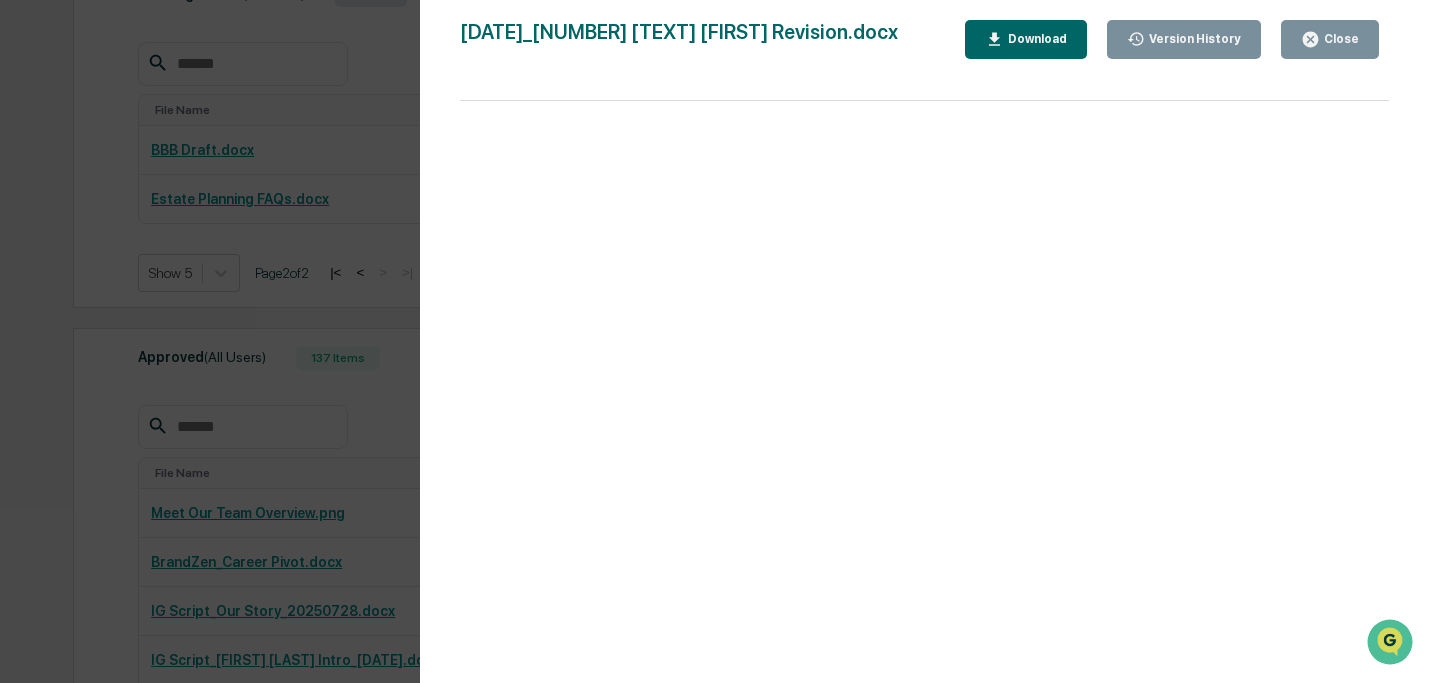 click on "Close" at bounding box center [1339, 39] 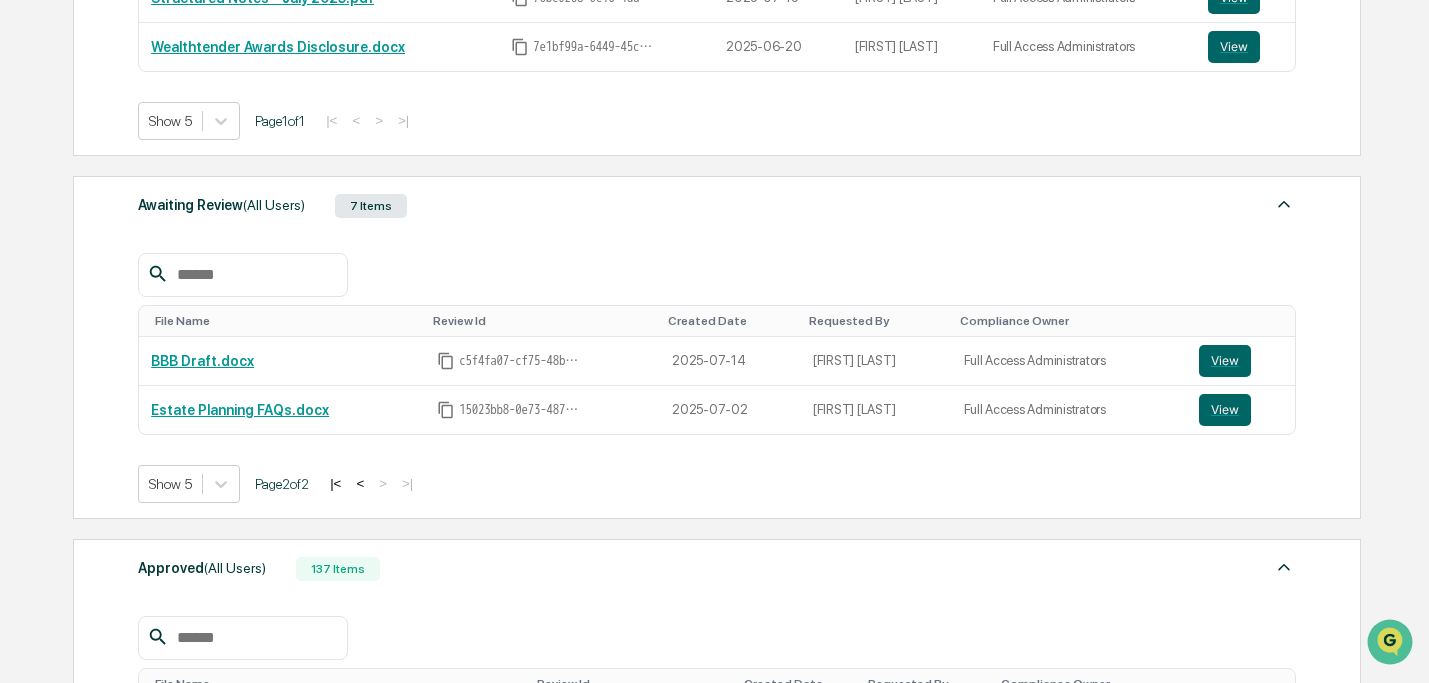 scroll, scrollTop: 533, scrollLeft: 0, axis: vertical 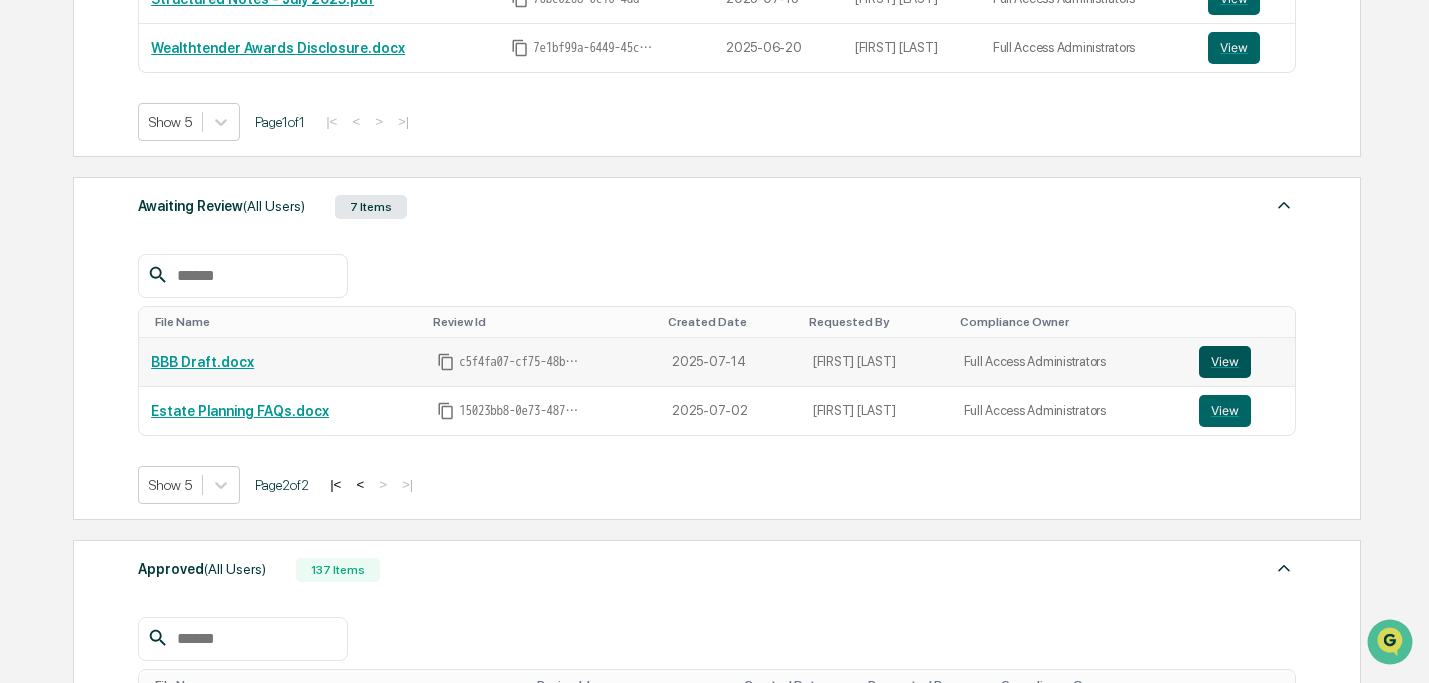 click on "View" at bounding box center [1225, 362] 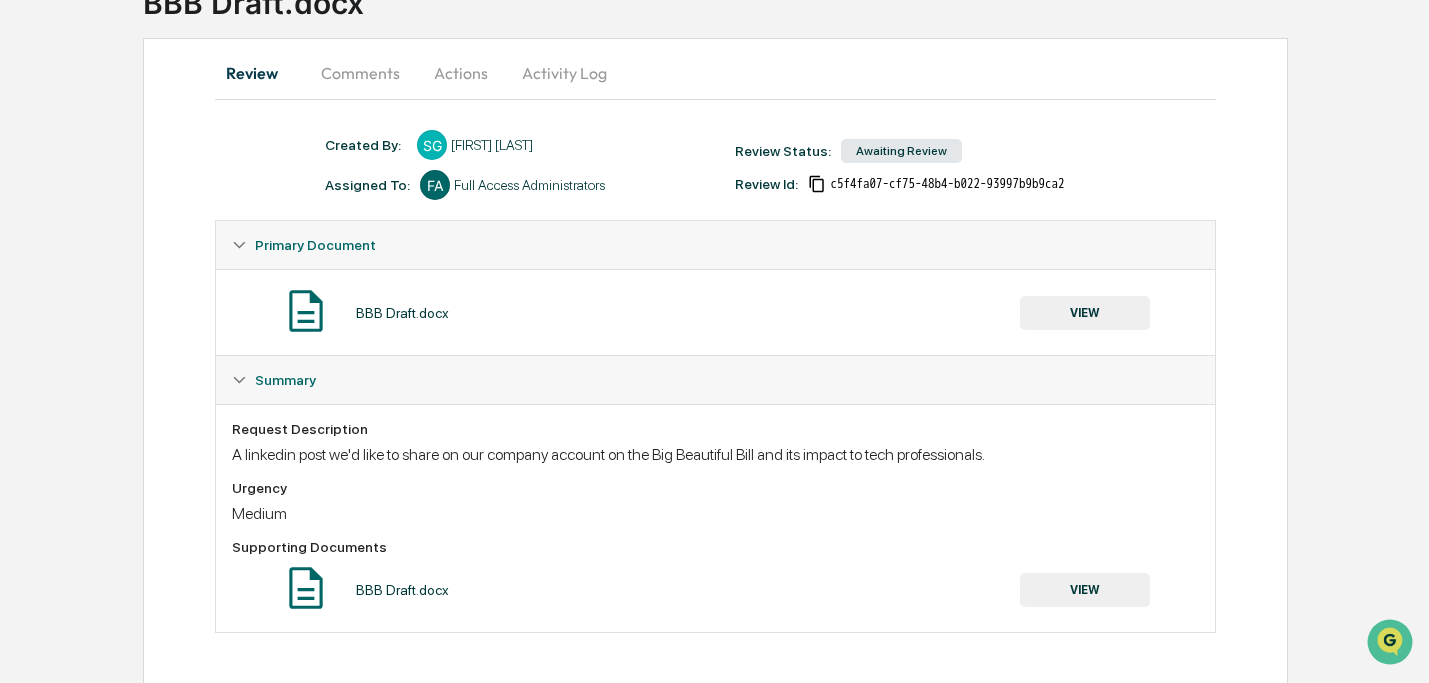 scroll, scrollTop: 159, scrollLeft: 0, axis: vertical 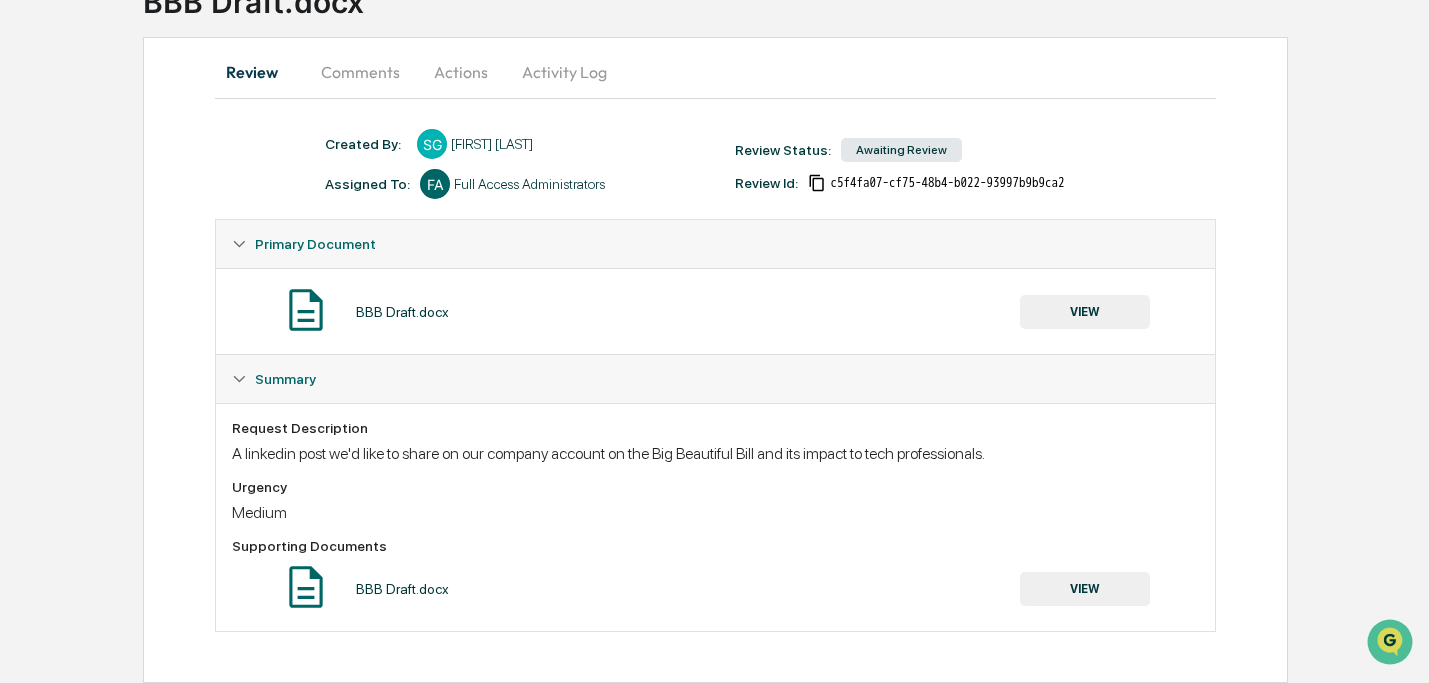 click on "Actions" at bounding box center (461, 72) 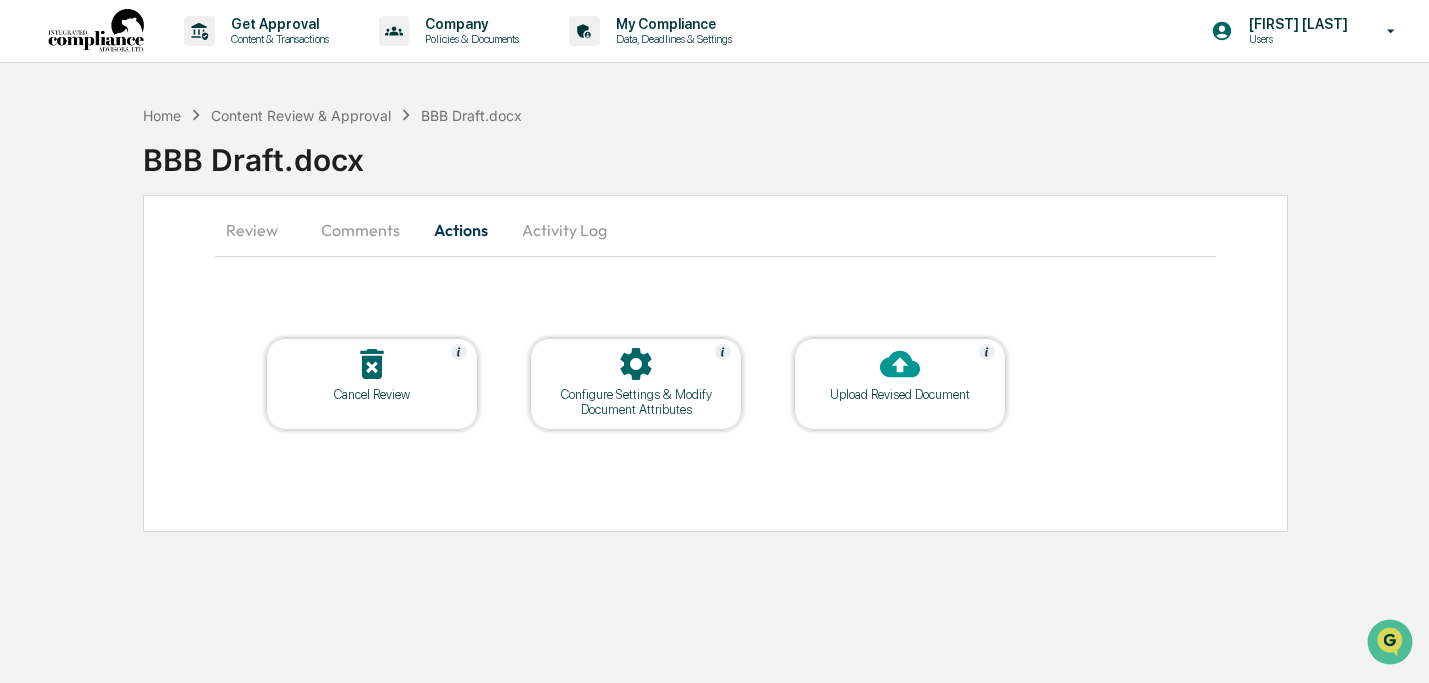 scroll, scrollTop: 0, scrollLeft: 0, axis: both 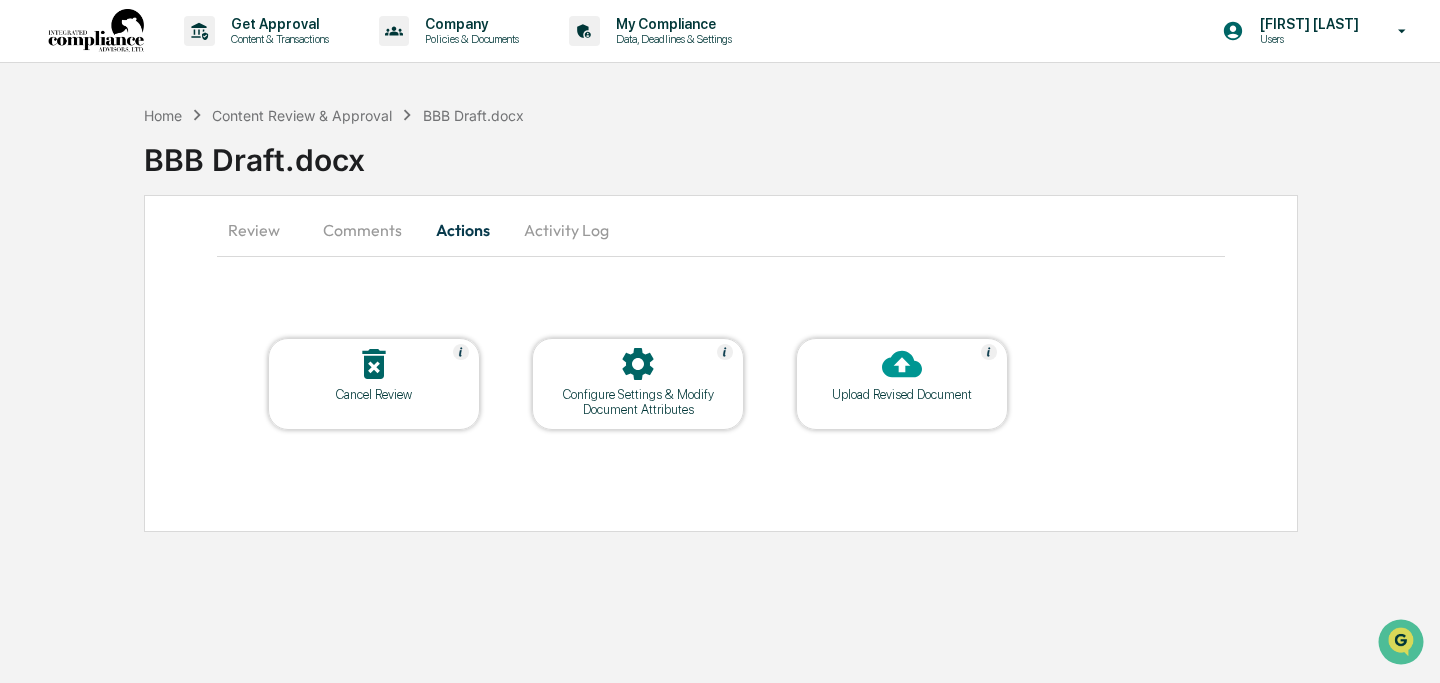 click on "Activity Log" at bounding box center [566, 230] 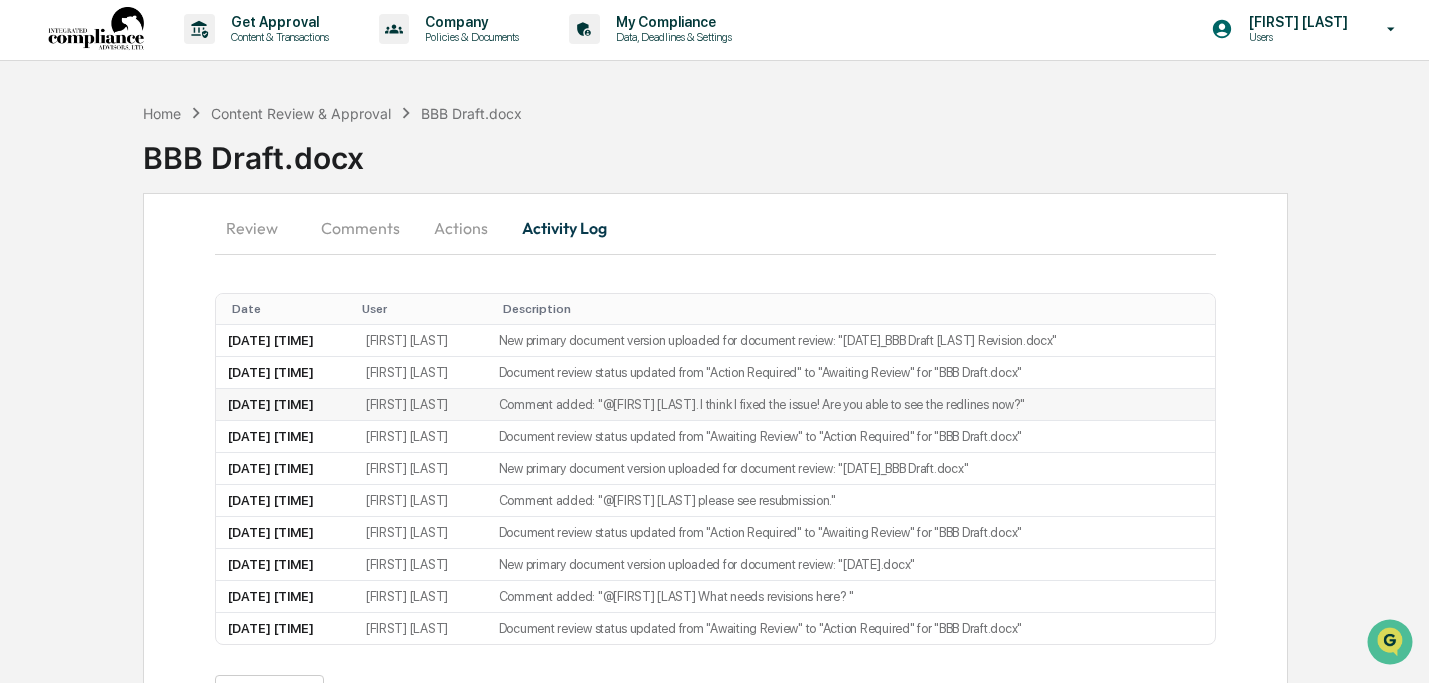 scroll, scrollTop: 0, scrollLeft: 0, axis: both 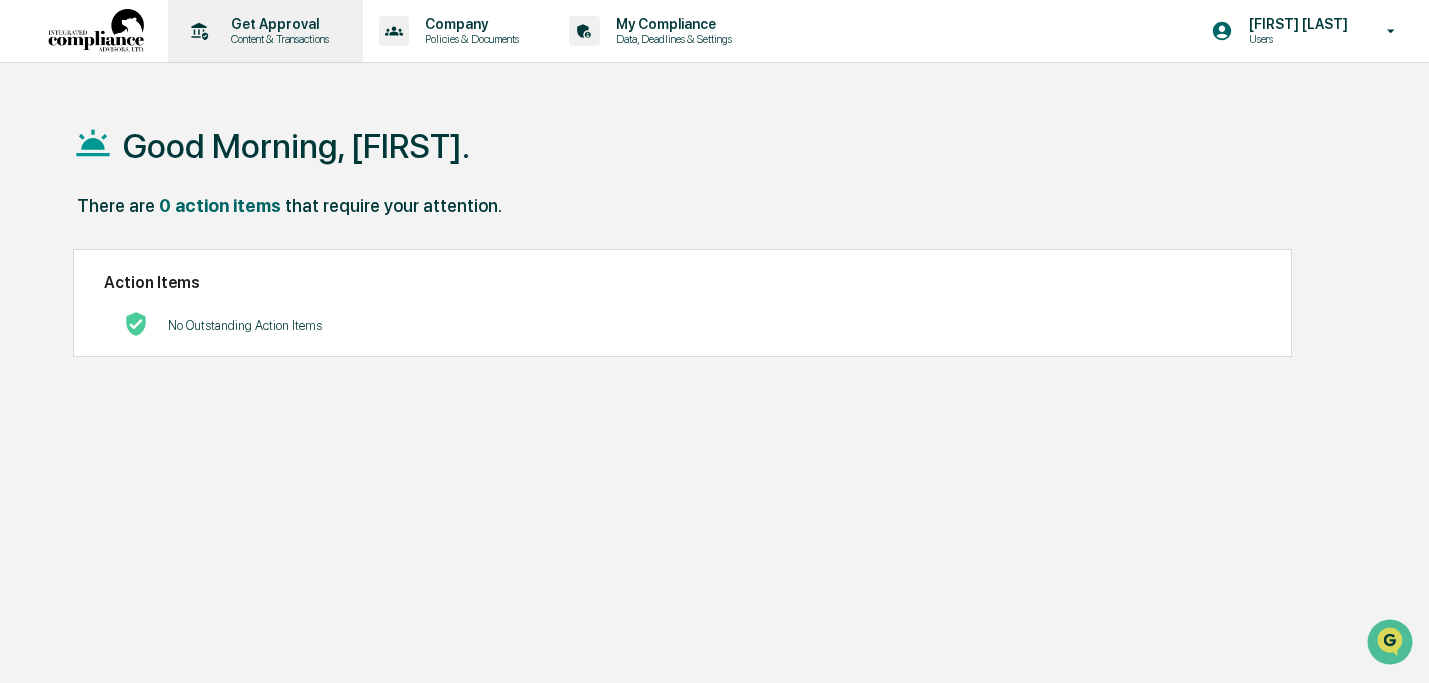 click on "Content & Transactions" at bounding box center (277, 39) 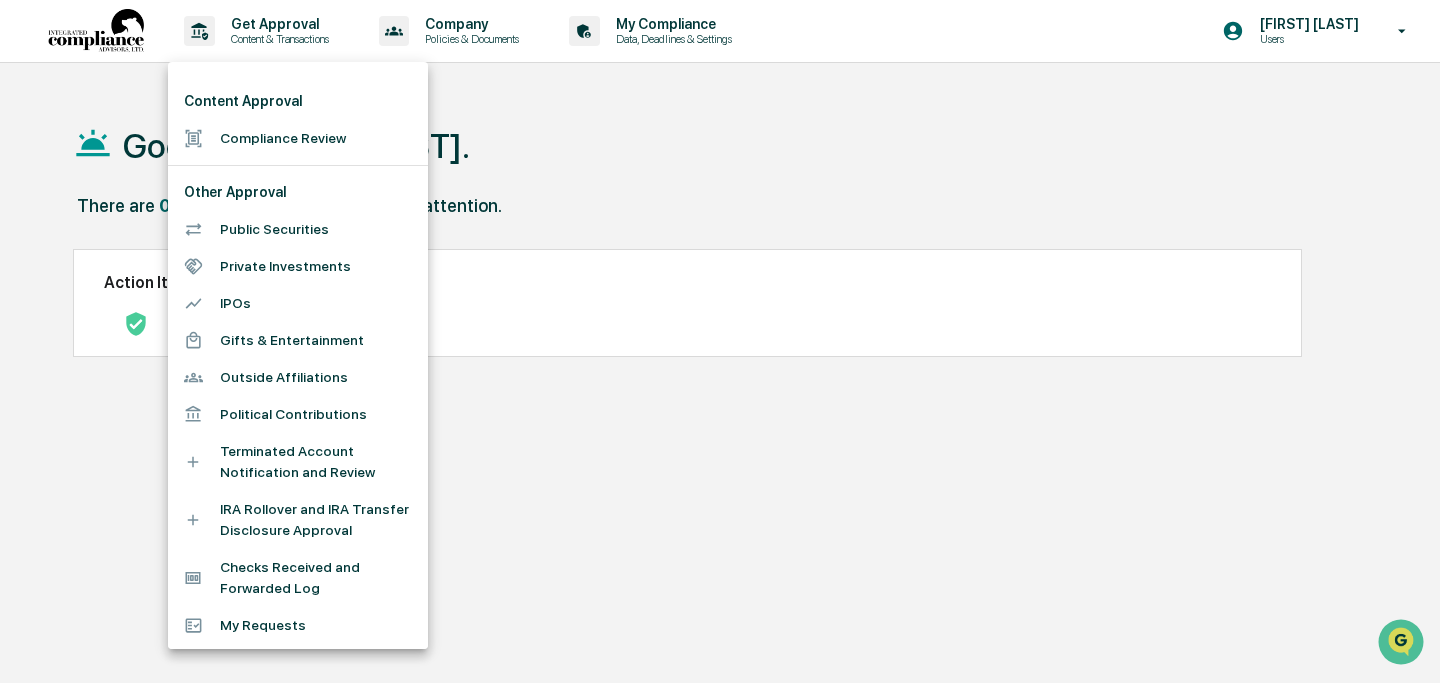click on "Compliance Review" at bounding box center [298, 138] 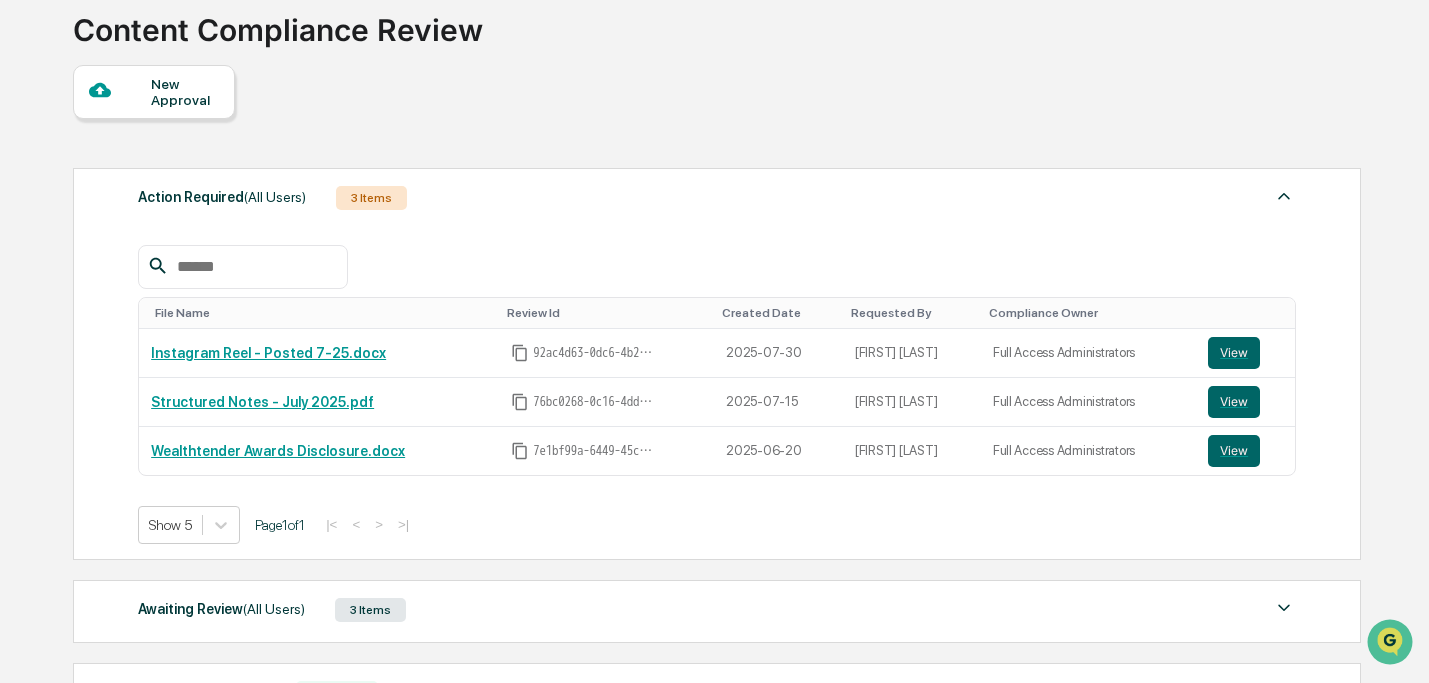 scroll, scrollTop: 395, scrollLeft: 0, axis: vertical 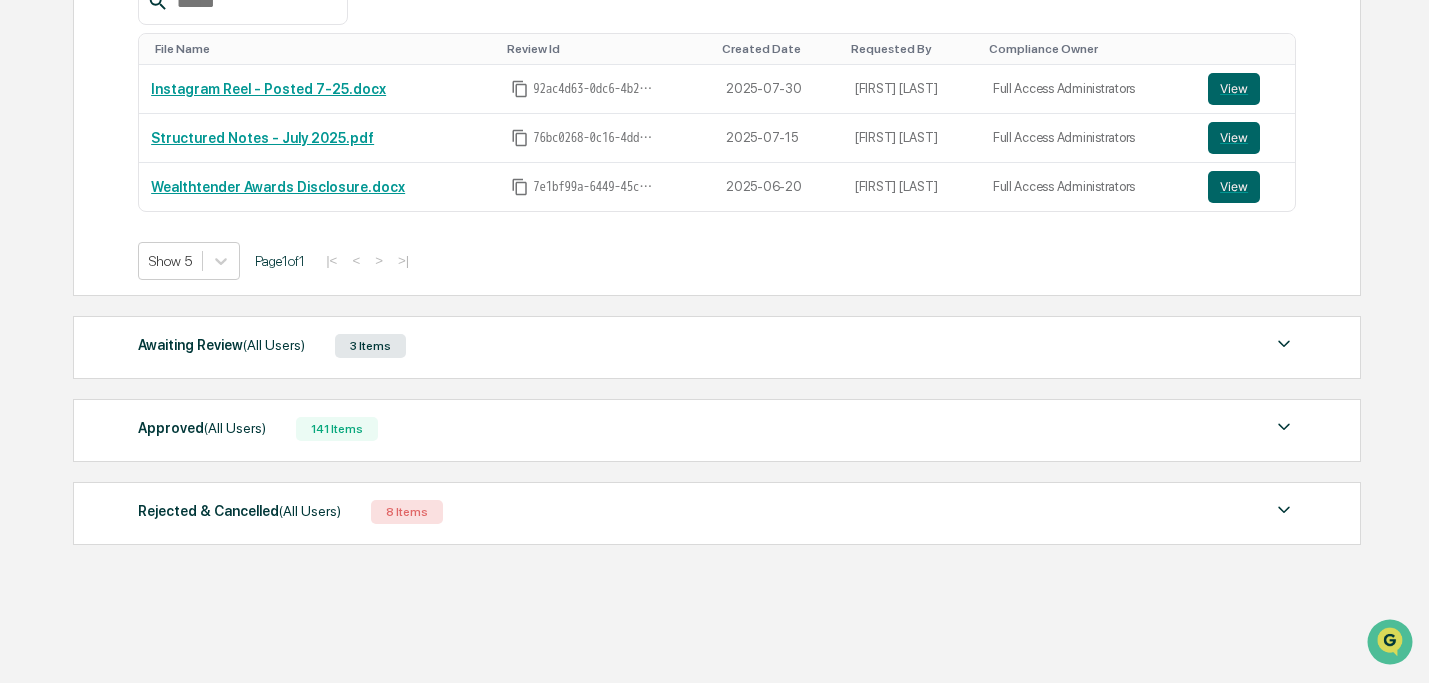 click on "Approved  (All Users) 141 Items" at bounding box center (716, 429) 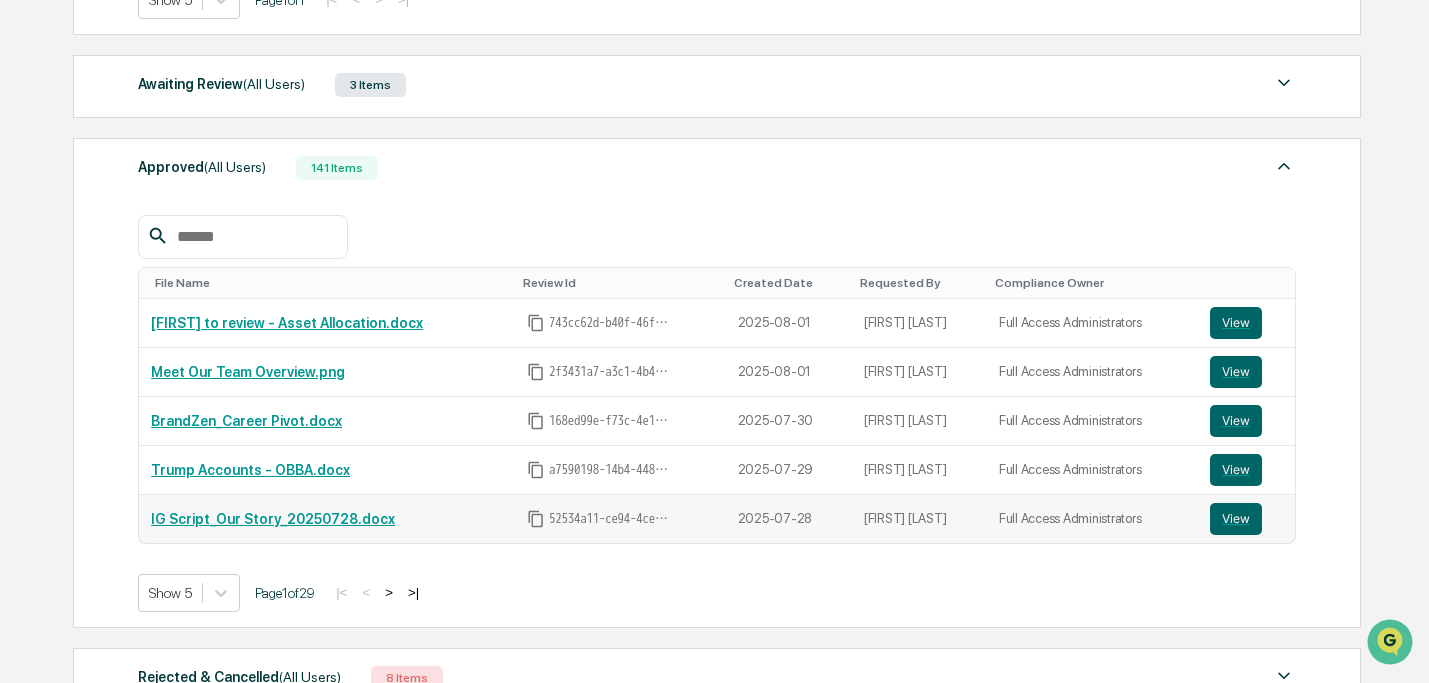 scroll, scrollTop: 656, scrollLeft: 0, axis: vertical 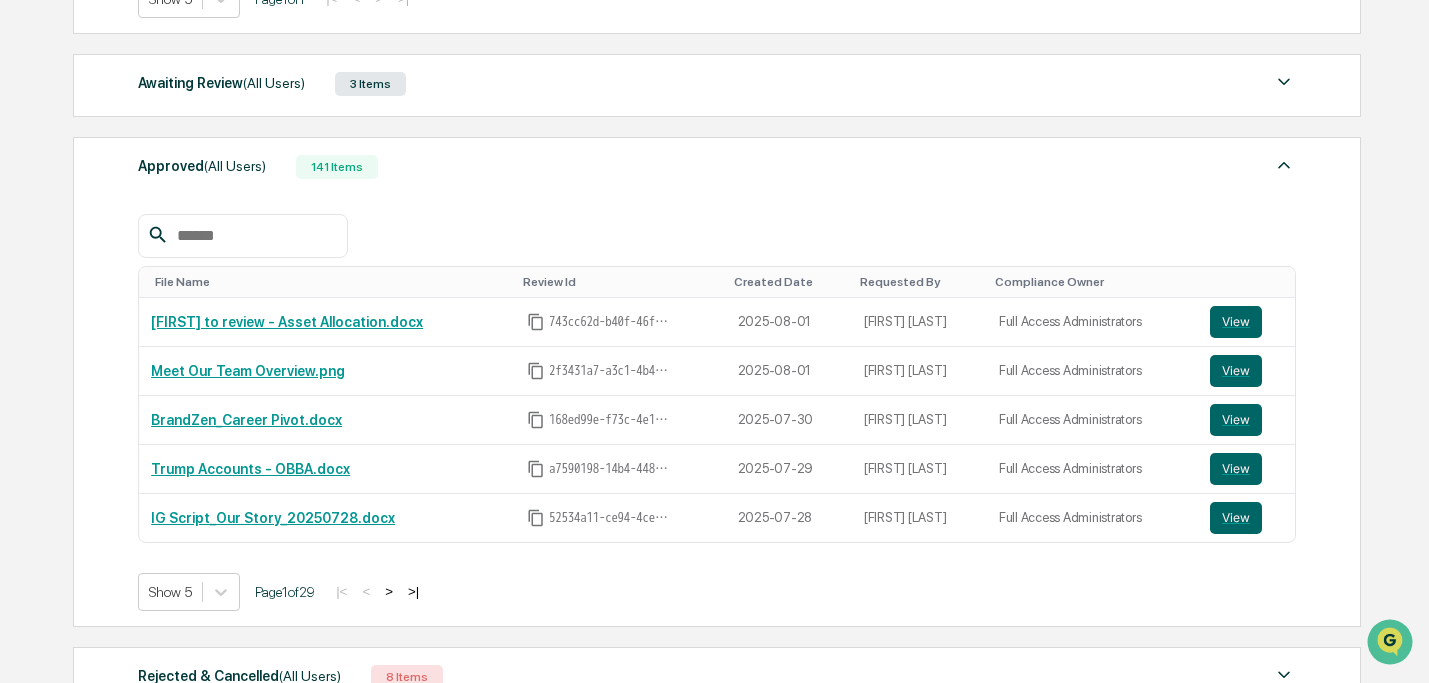 click on ">" at bounding box center [389, 591] 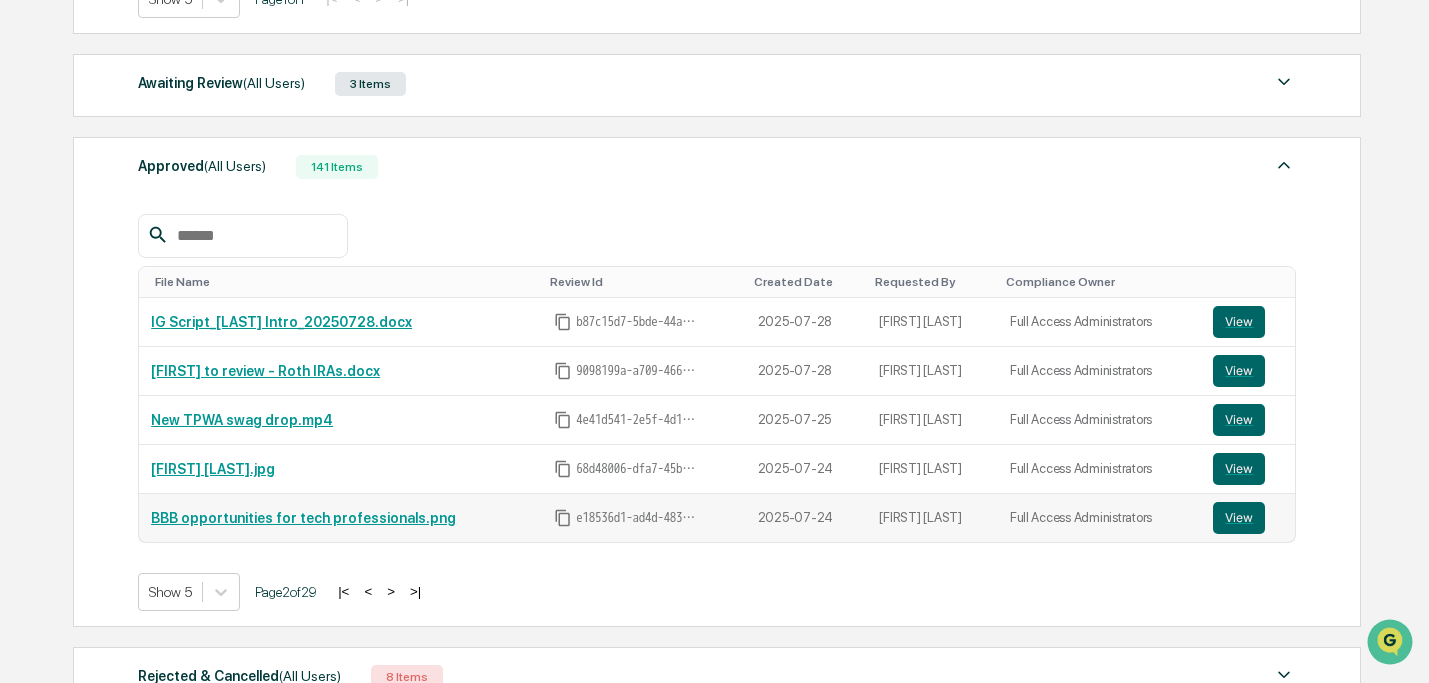 click on "BBB opportunities for tech professionals.png" at bounding box center (303, 518) 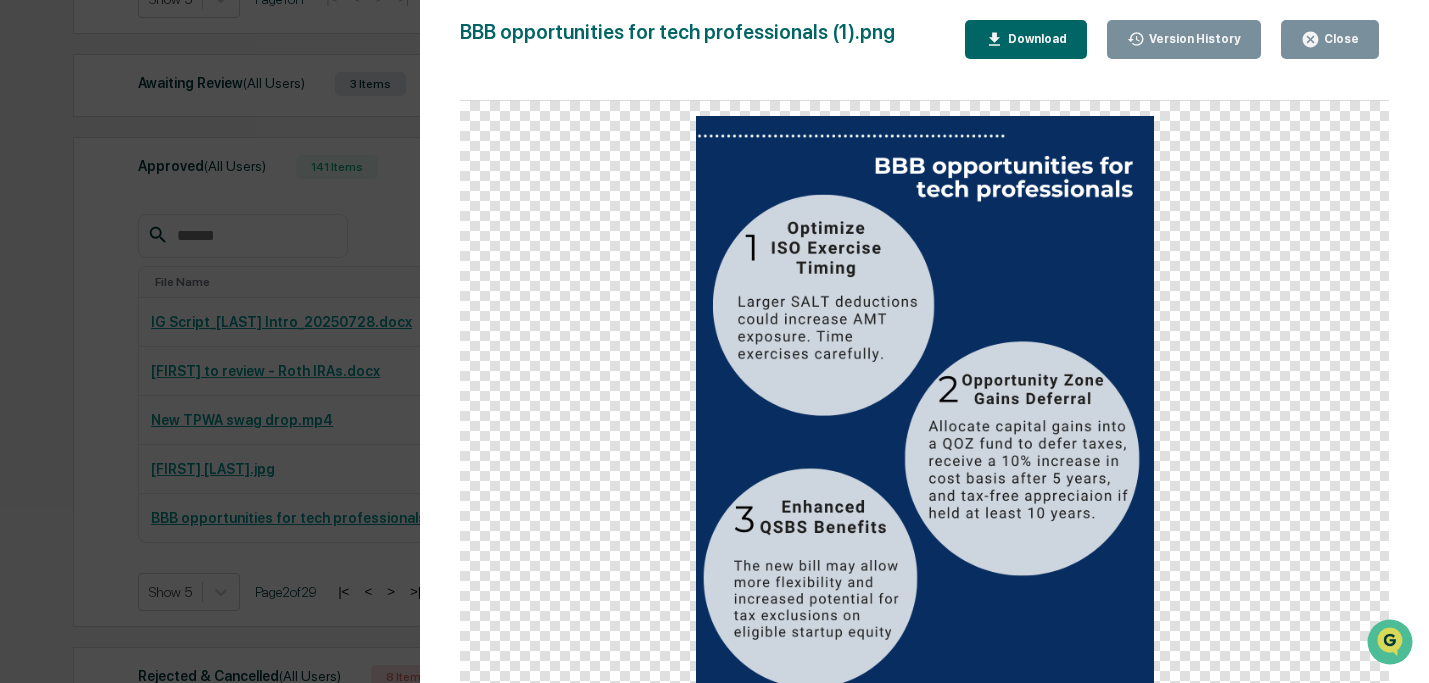 click on "Close" at bounding box center (1330, 39) 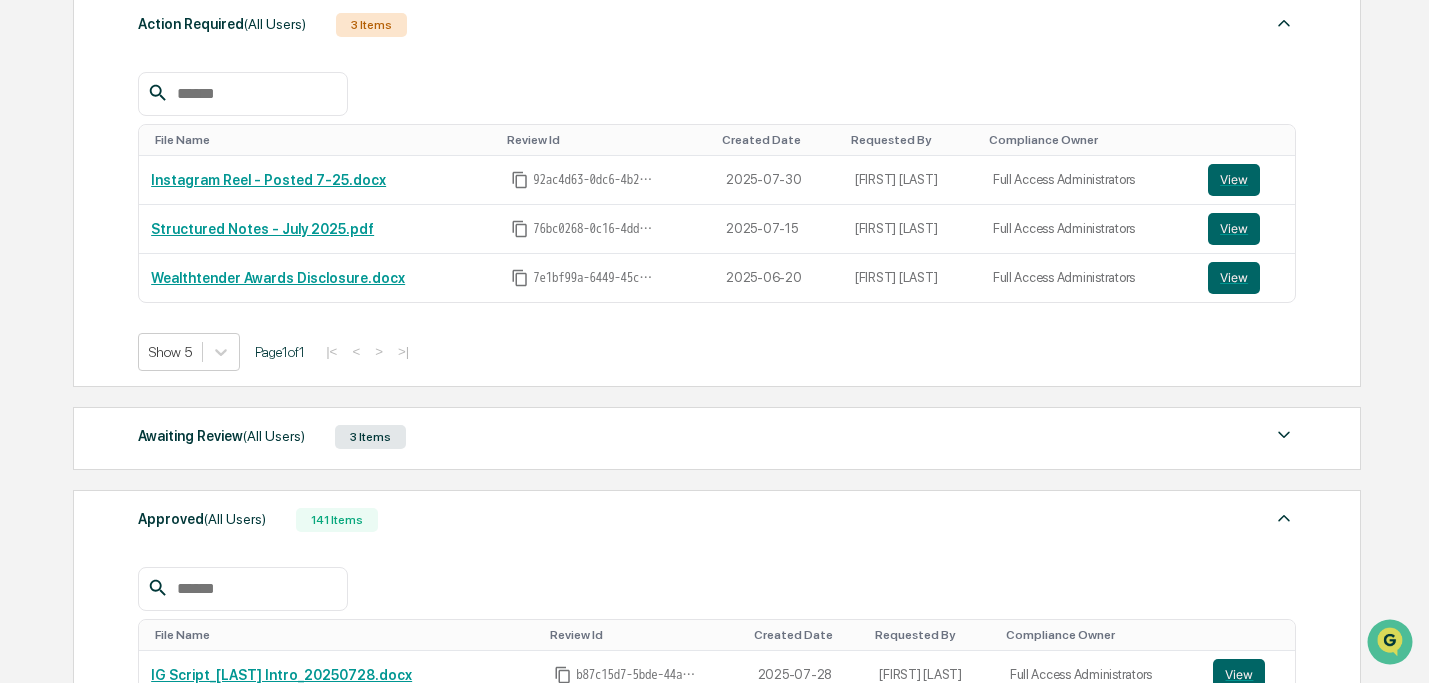 scroll, scrollTop: 268, scrollLeft: 0, axis: vertical 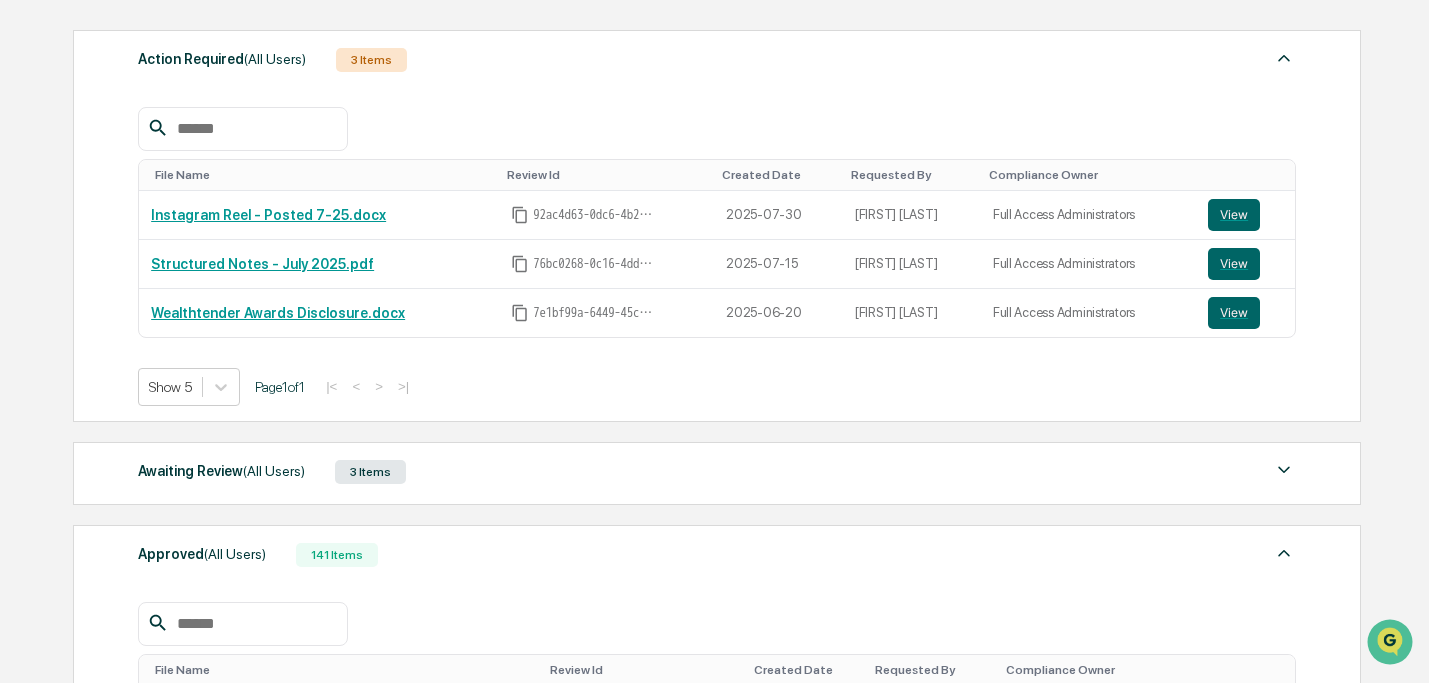 click on "Awaiting Review  (All Users) 3 Items" at bounding box center [716, 472] 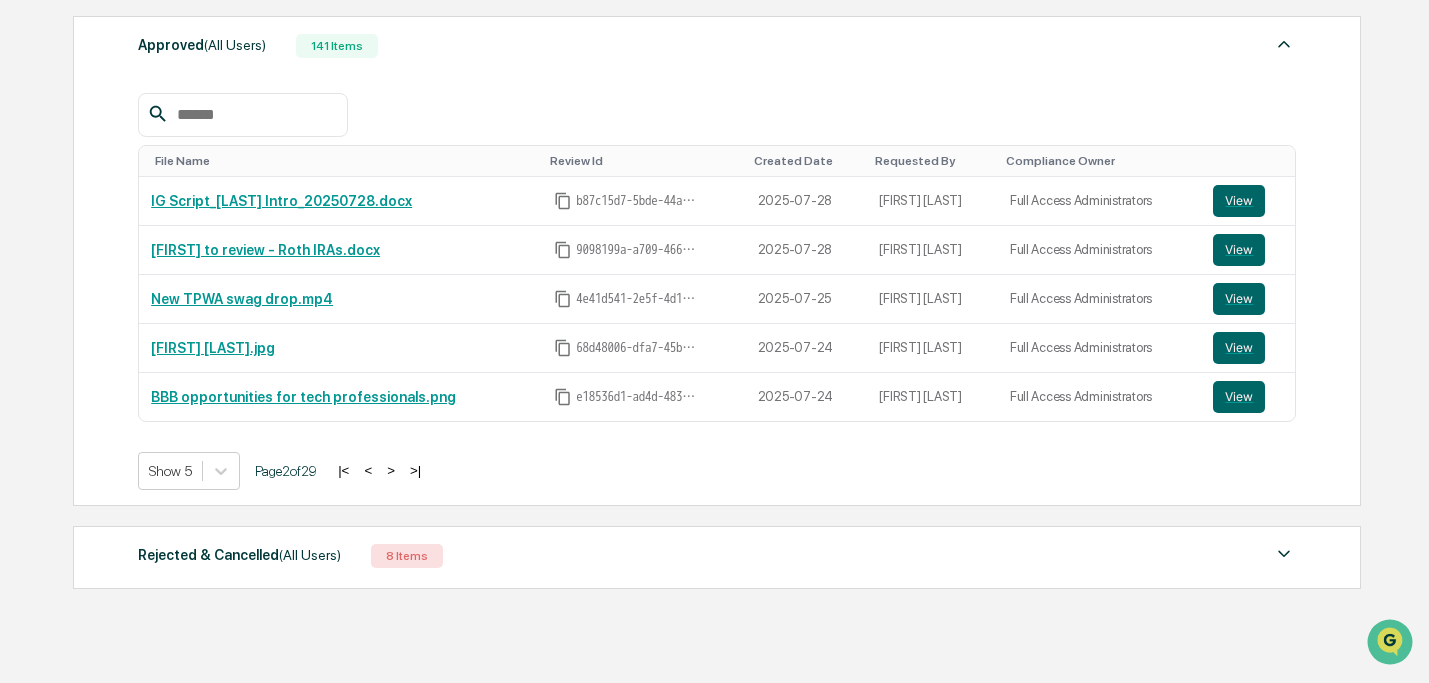 scroll, scrollTop: 1142, scrollLeft: 0, axis: vertical 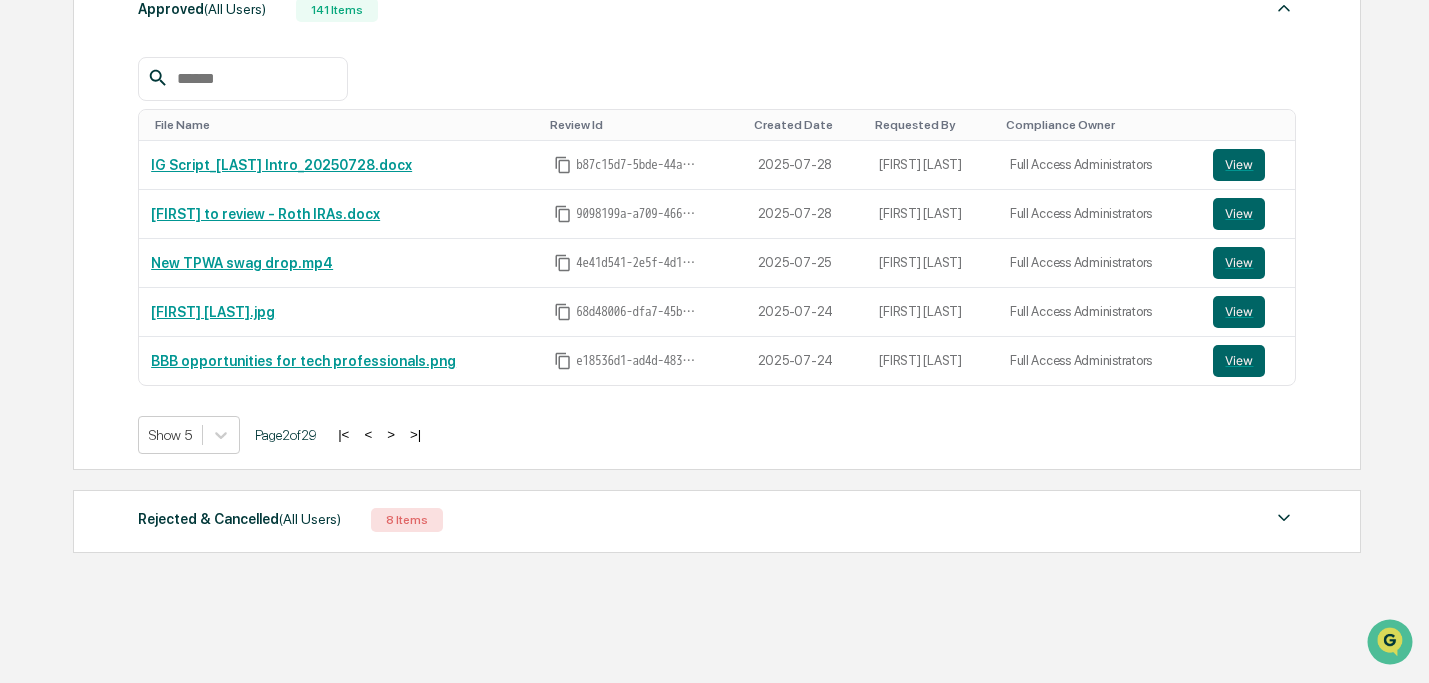 click on ">" at bounding box center [391, 434] 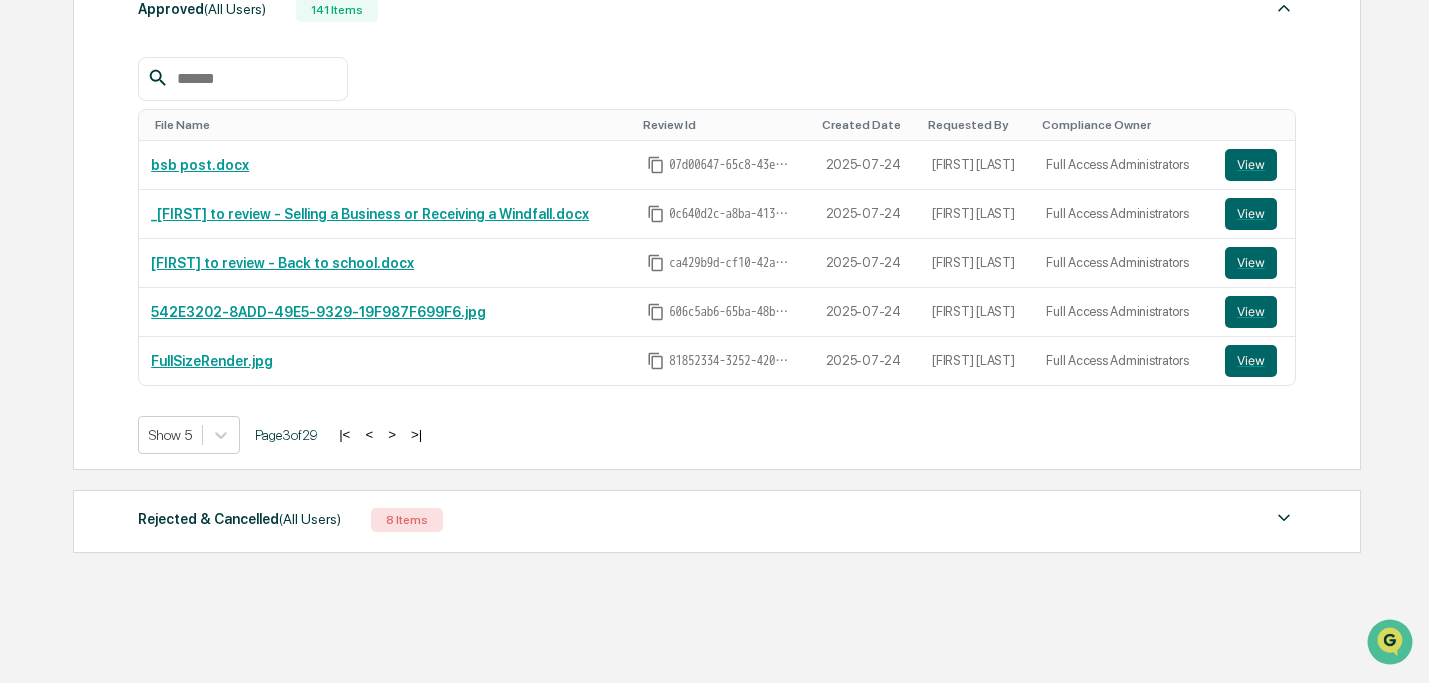 click on ">" at bounding box center (392, 434) 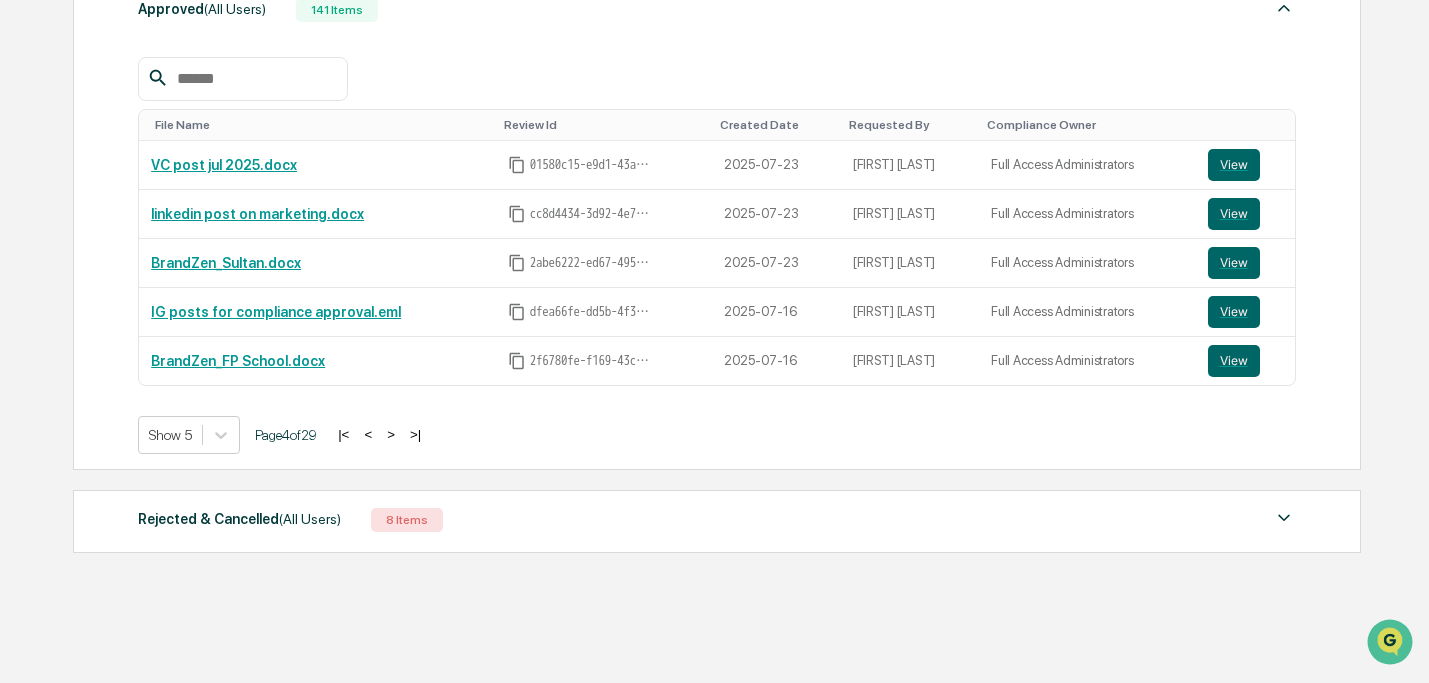 click on ">" at bounding box center [391, 434] 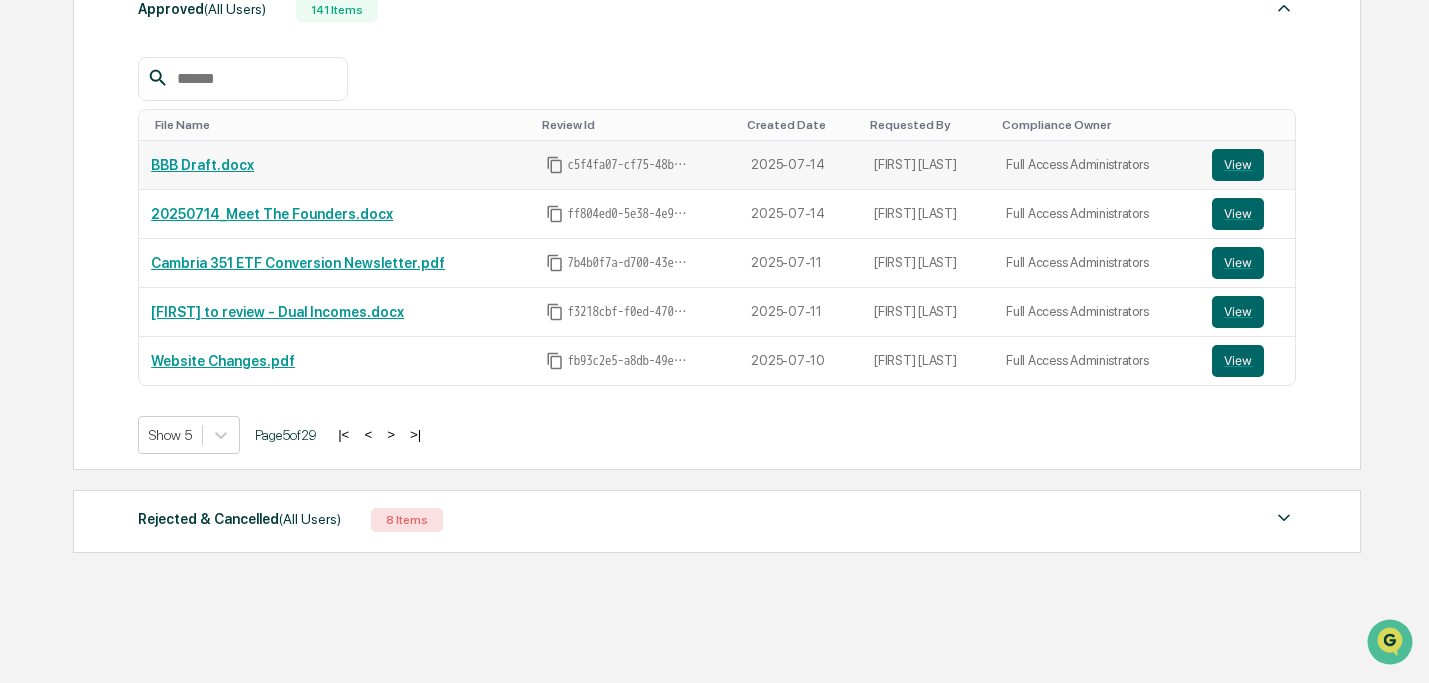 click on "BBB Draft.docx" at bounding box center [202, 165] 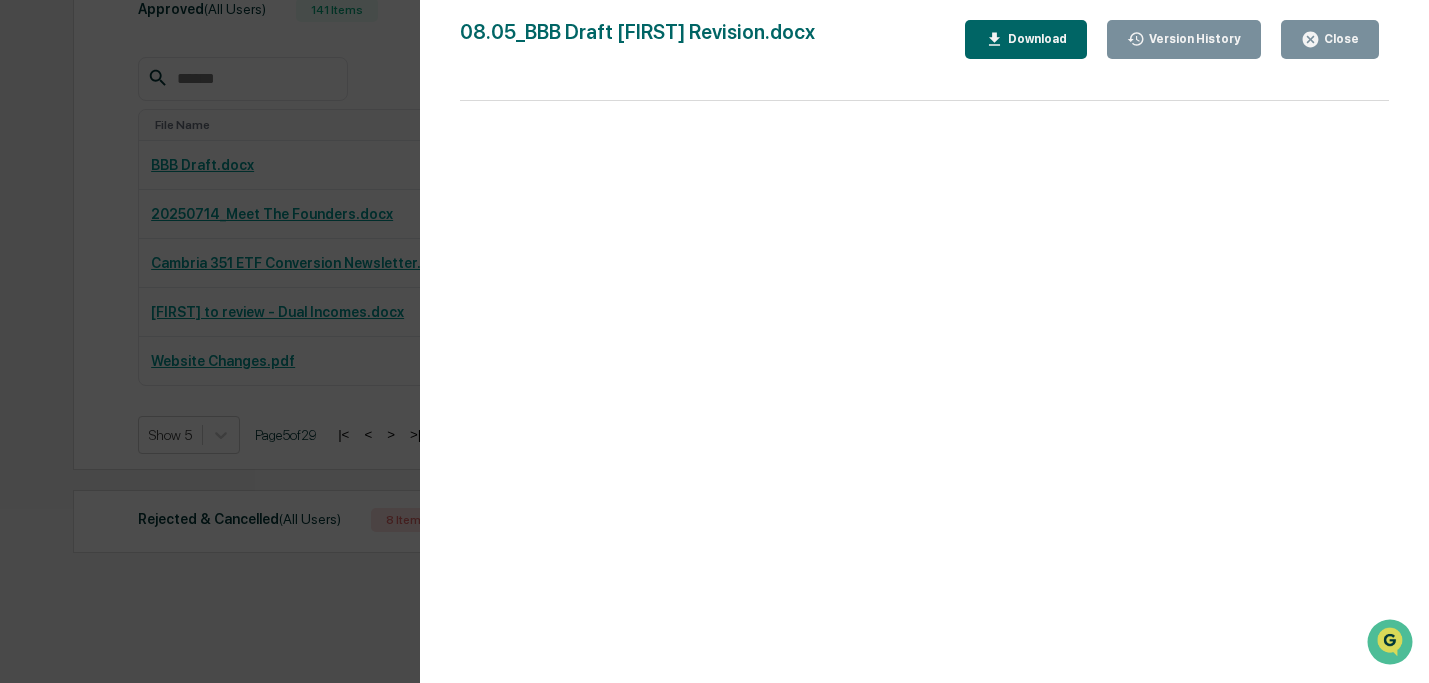 click 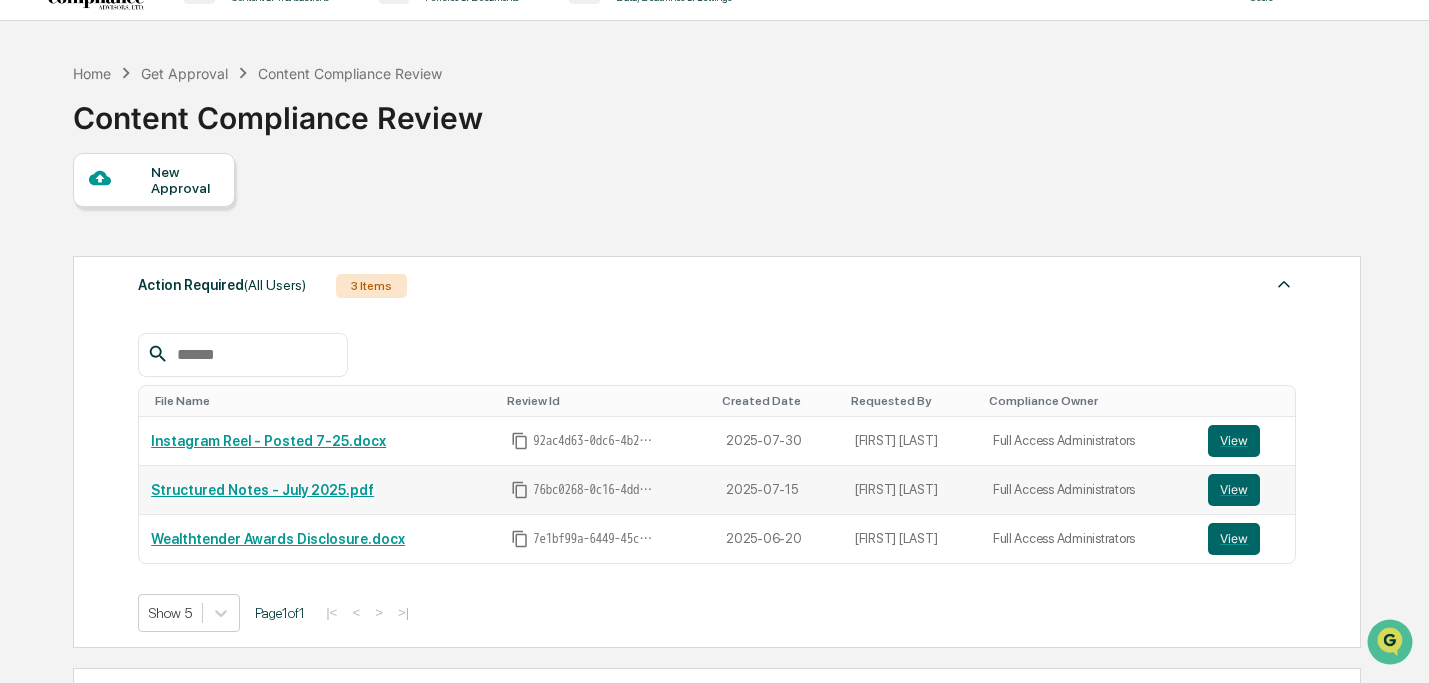 scroll, scrollTop: 0, scrollLeft: 0, axis: both 